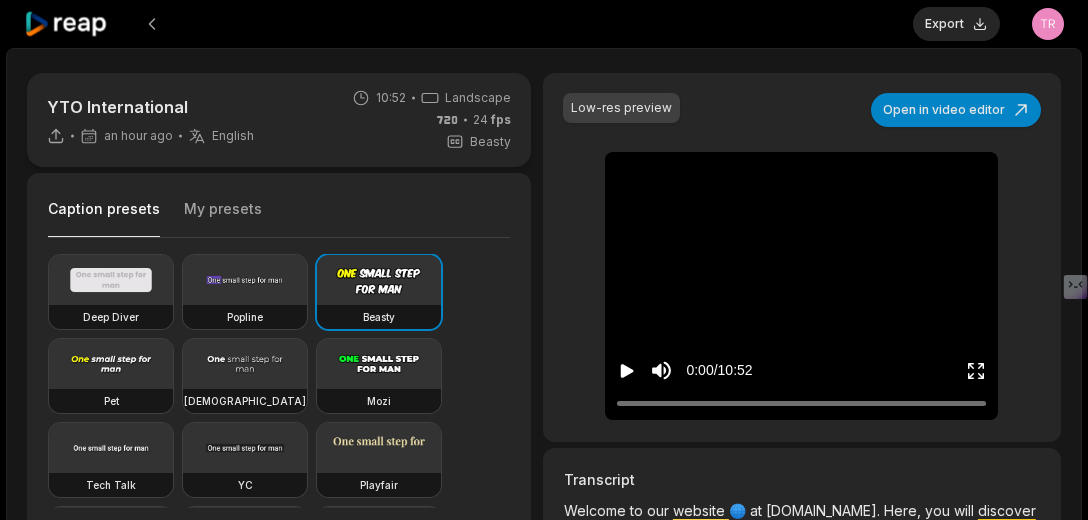 scroll, scrollTop: 0, scrollLeft: 0, axis: both 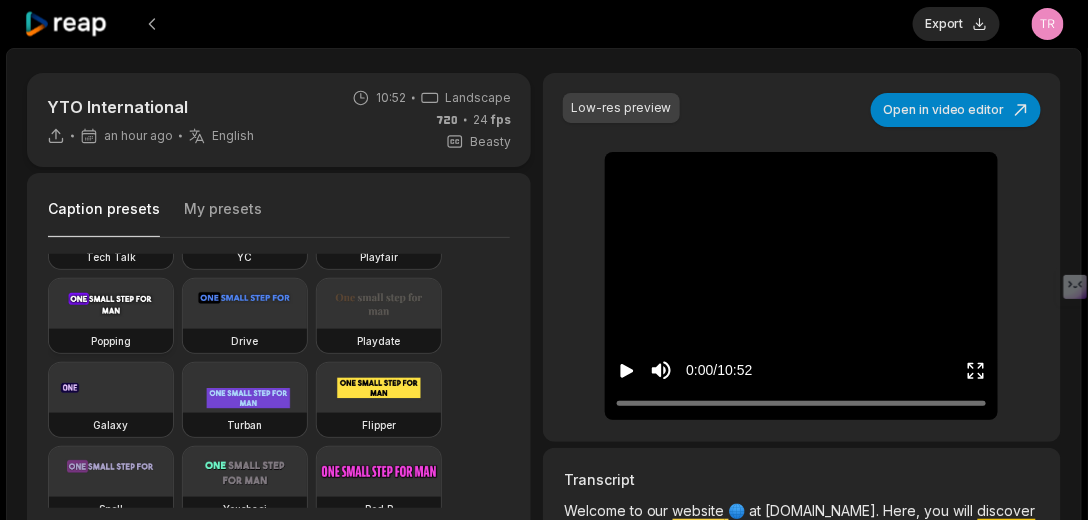 click at bounding box center (111, 304) 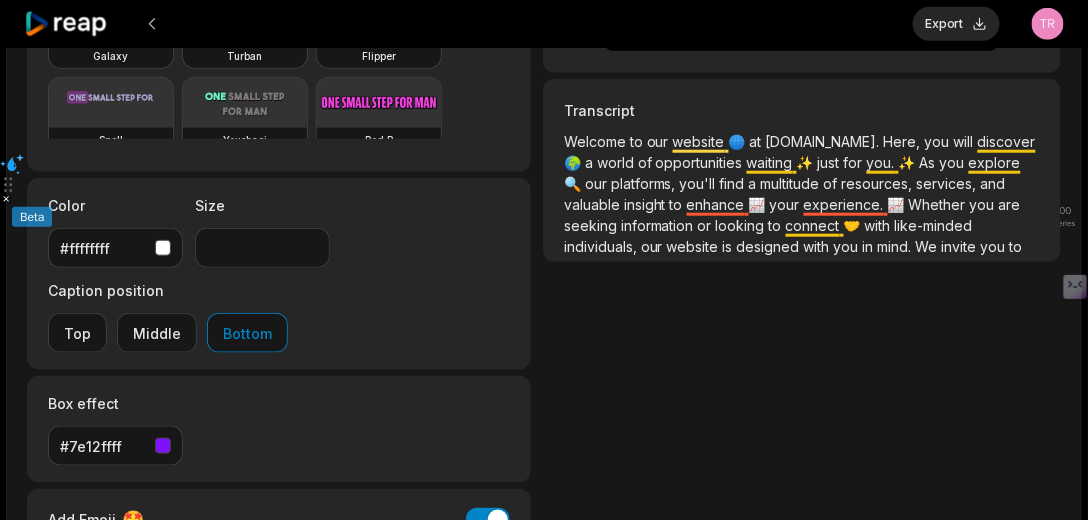 scroll, scrollTop: 444, scrollLeft: 0, axis: vertical 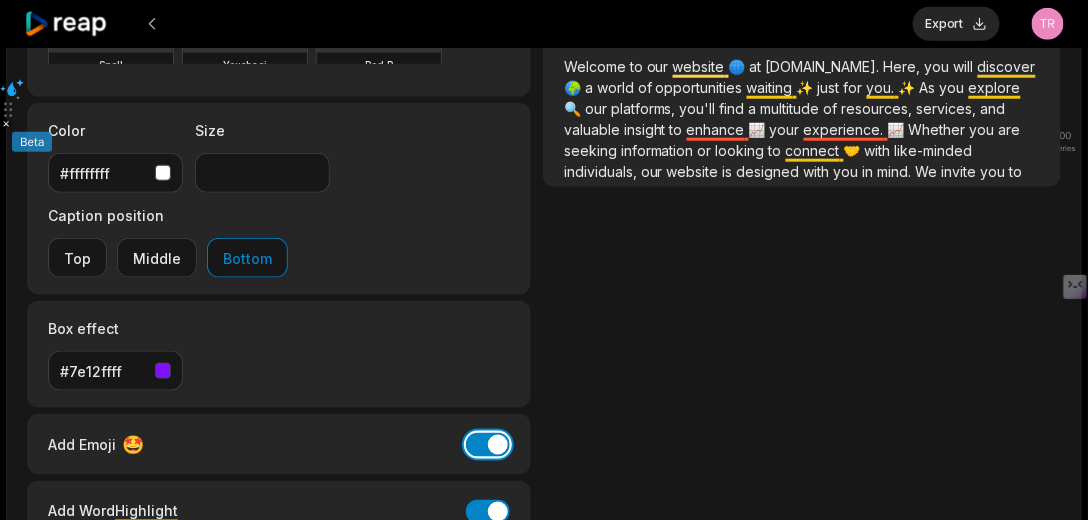 click on "Add Emoji" at bounding box center (488, 445) 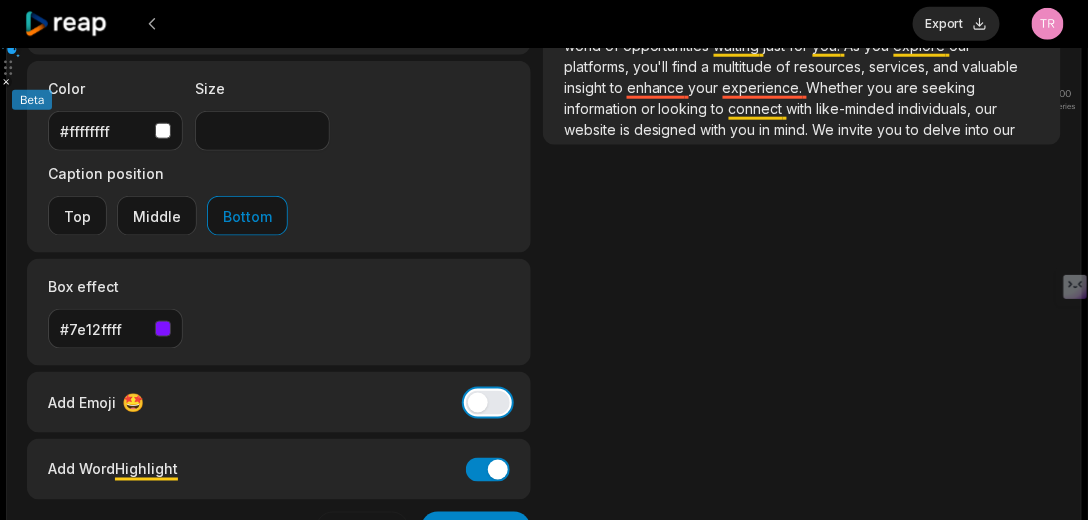 scroll, scrollTop: 558, scrollLeft: 0, axis: vertical 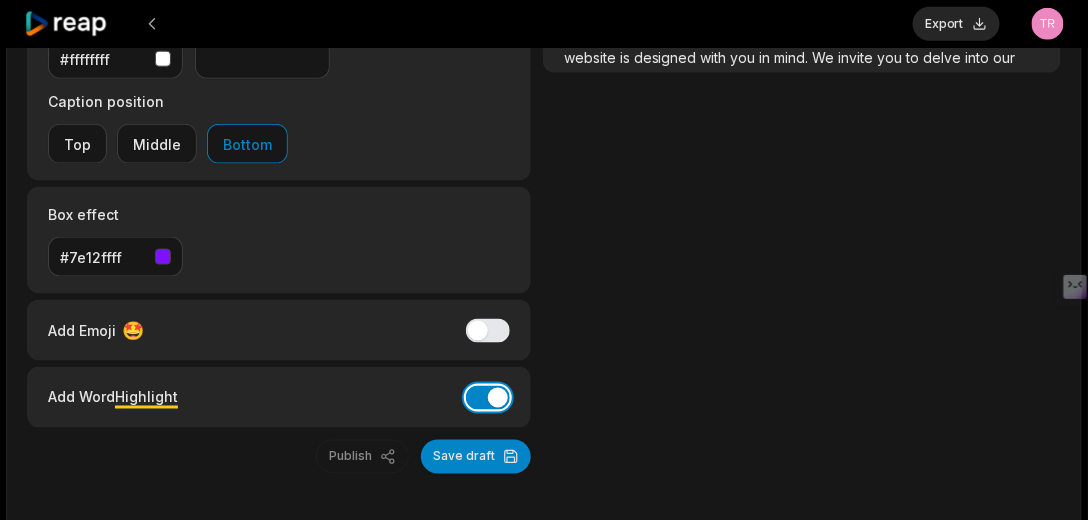 click on "Add Word Highlight" at bounding box center (488, 398) 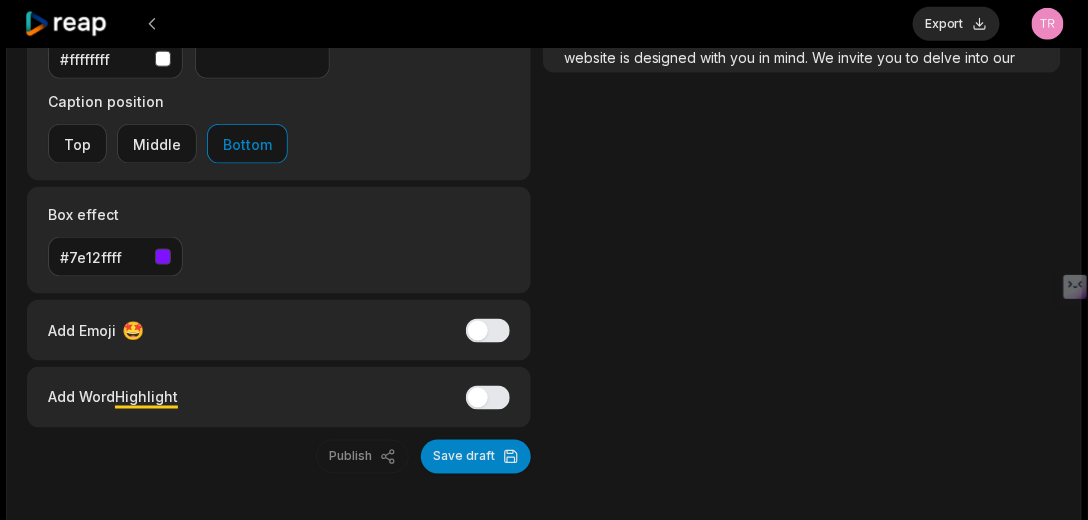 click on "Save draft" at bounding box center (476, 457) 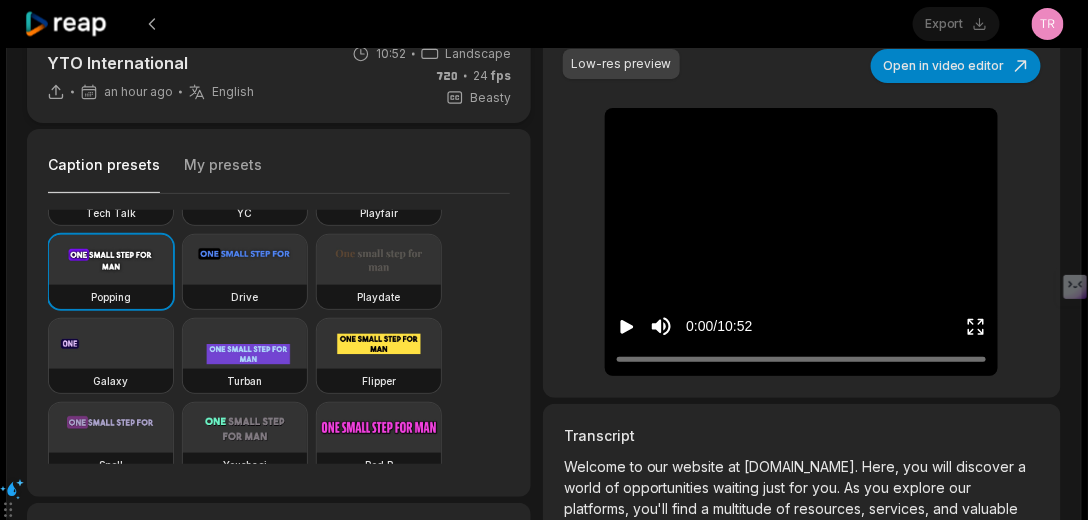 scroll, scrollTop: 0, scrollLeft: 0, axis: both 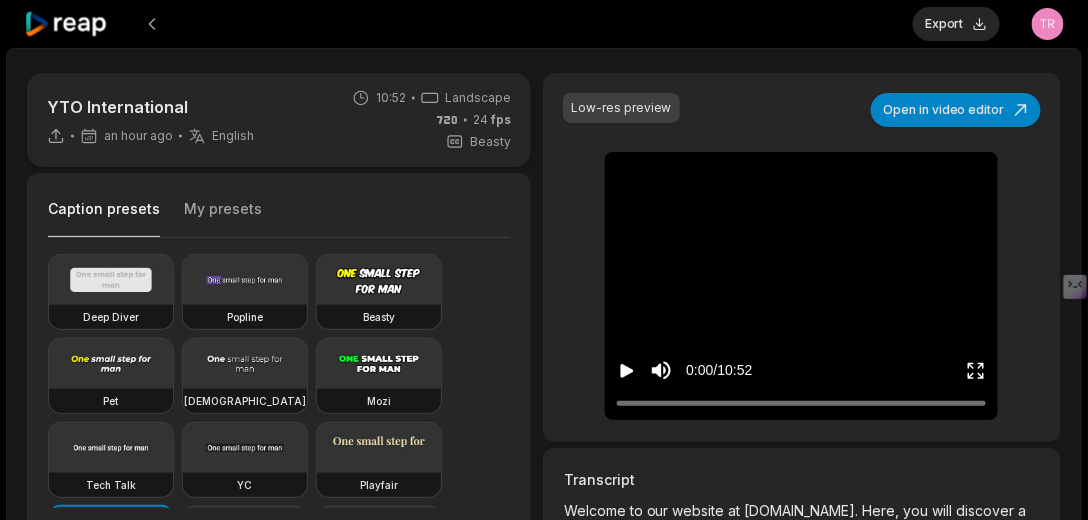 click 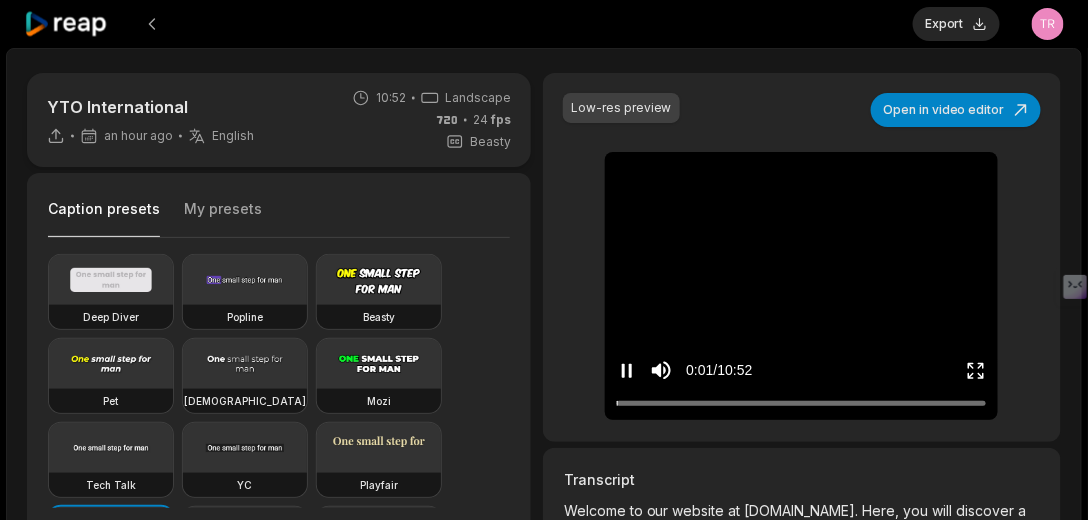 click 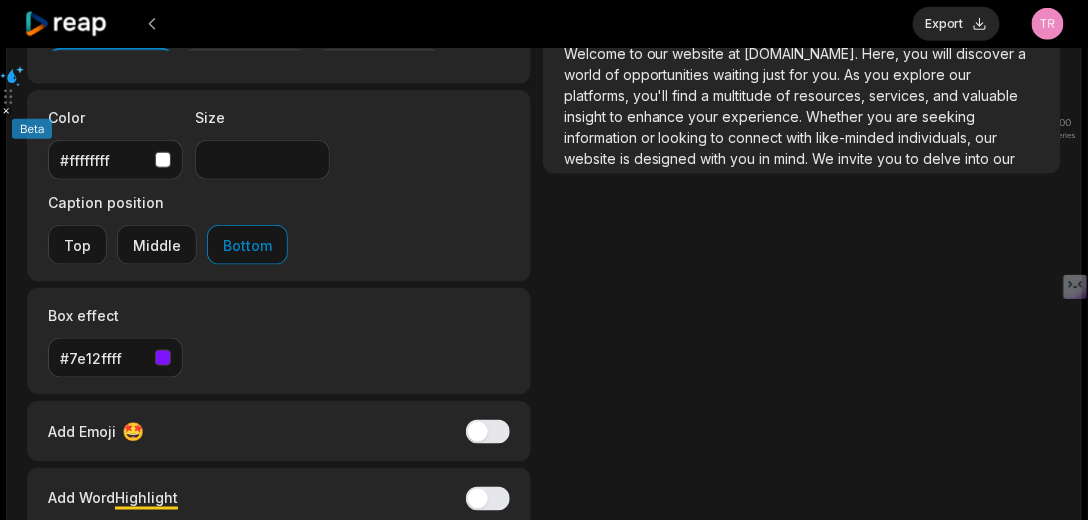 scroll, scrollTop: 342, scrollLeft: 0, axis: vertical 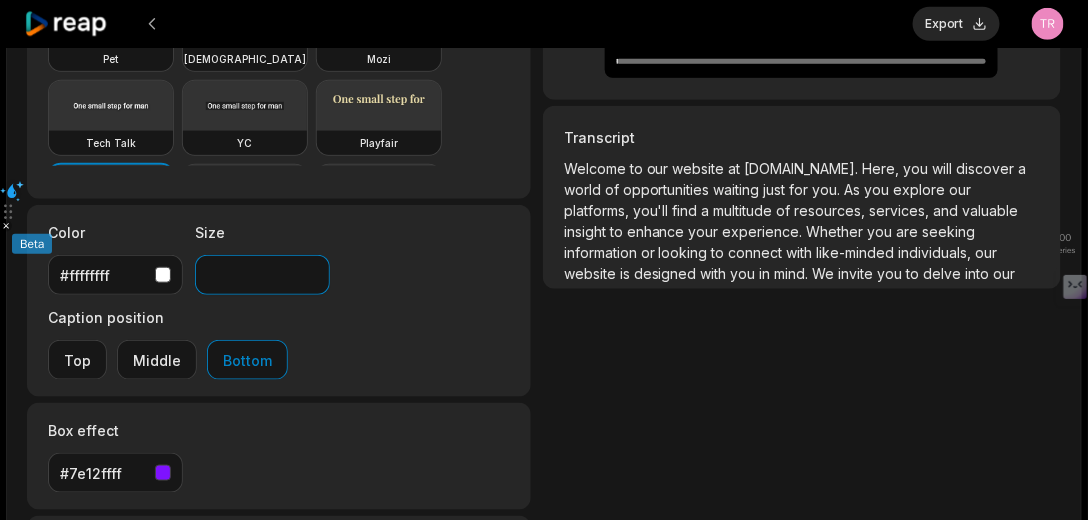 click on "**" at bounding box center [262, 275] 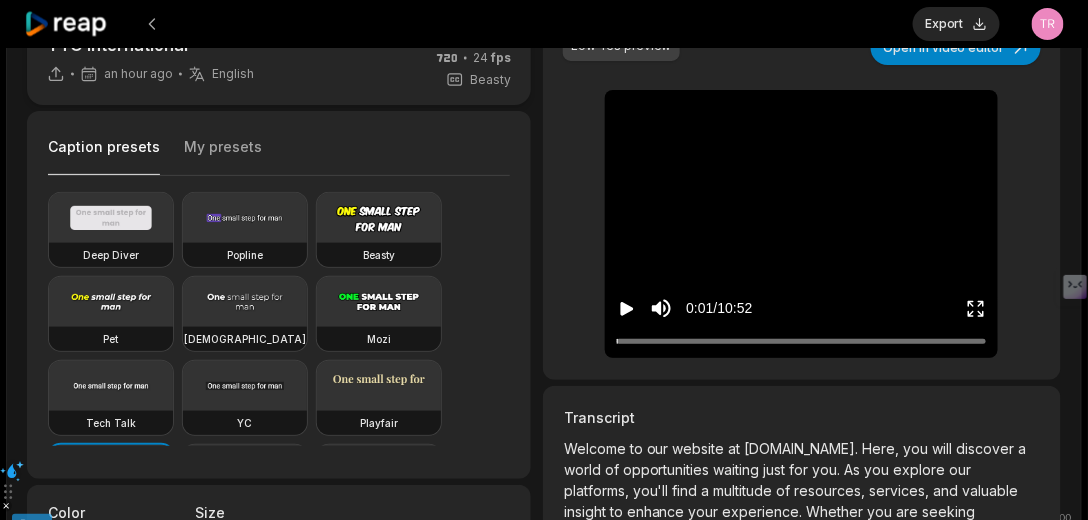 scroll, scrollTop: 57, scrollLeft: 0, axis: vertical 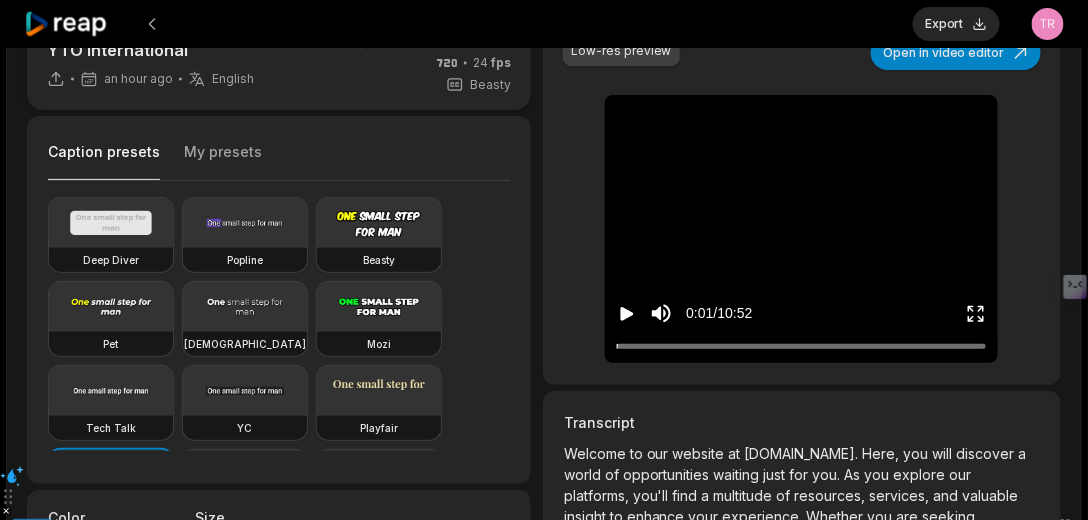 click 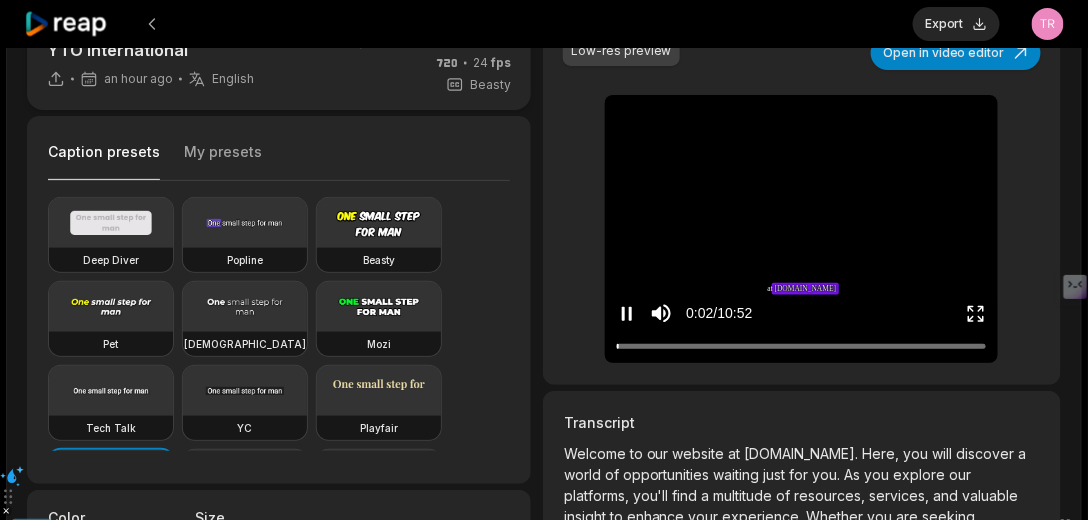 click 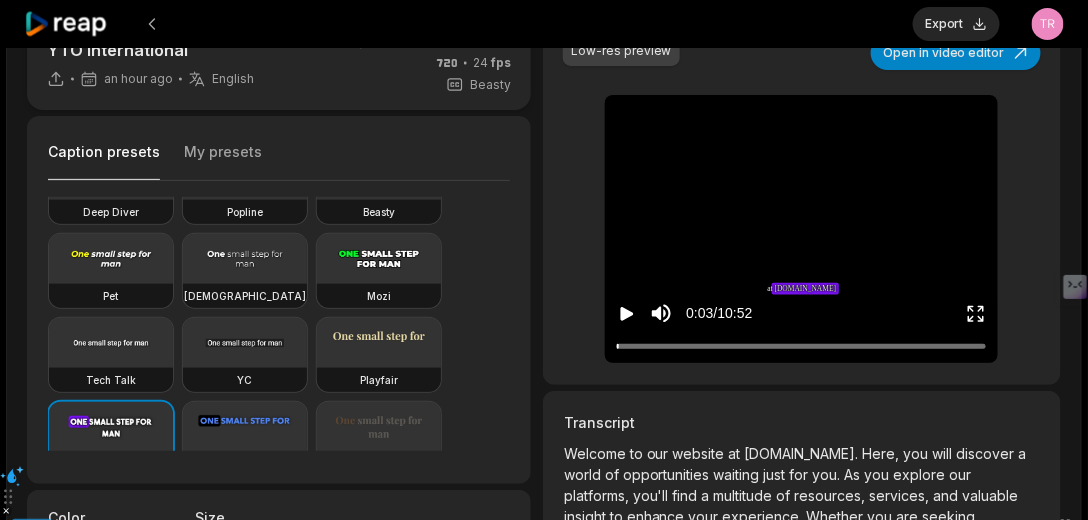 scroll, scrollTop: 0, scrollLeft: 0, axis: both 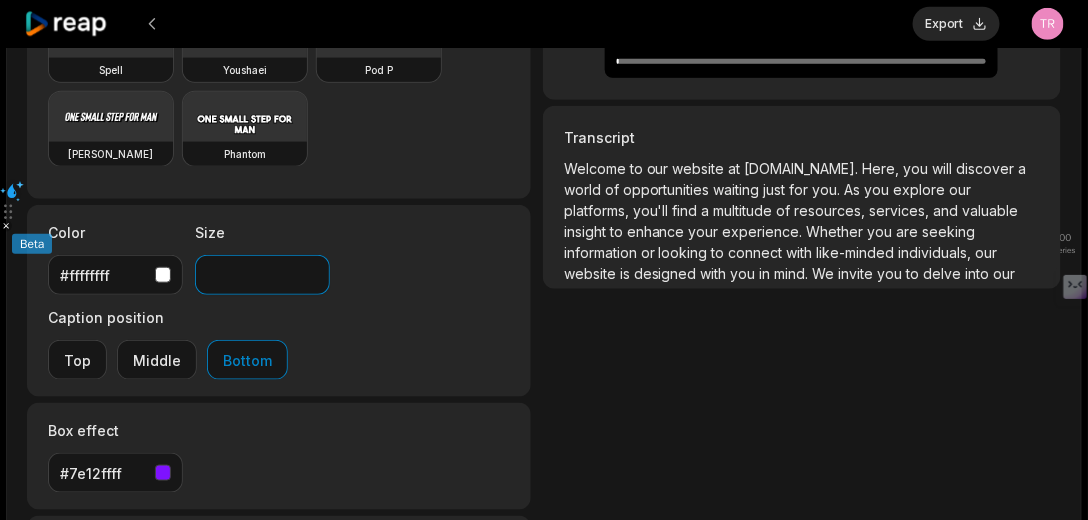 click on "**" at bounding box center [262, 275] 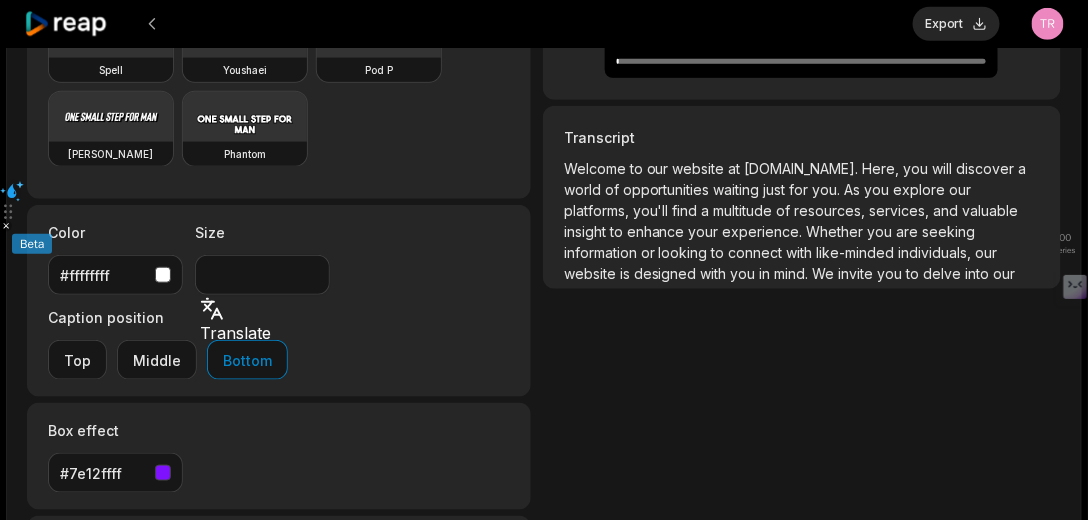 click on "Color #ffffffff Size ** Caption position Top Middle Bottom" at bounding box center [279, 301] 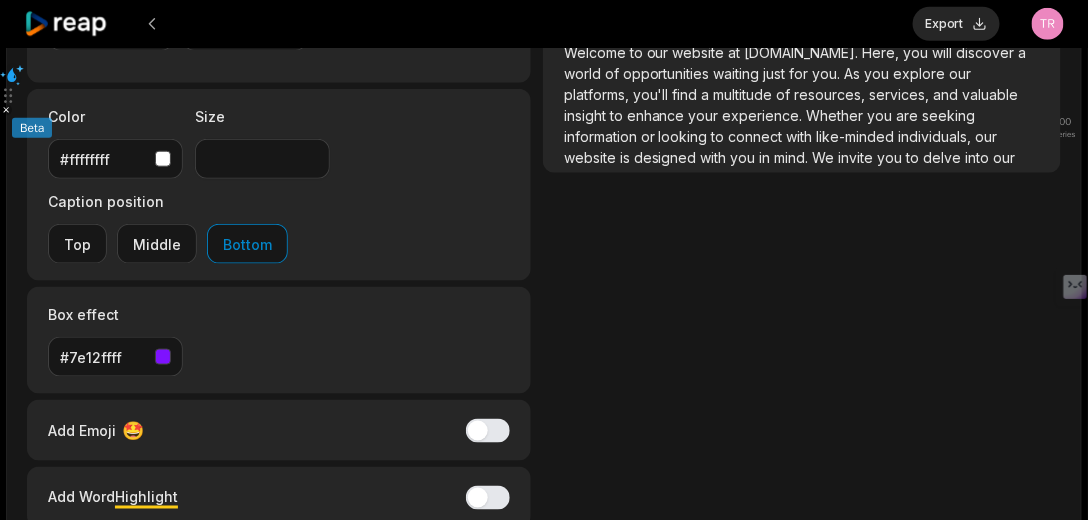 scroll, scrollTop: 444, scrollLeft: 0, axis: vertical 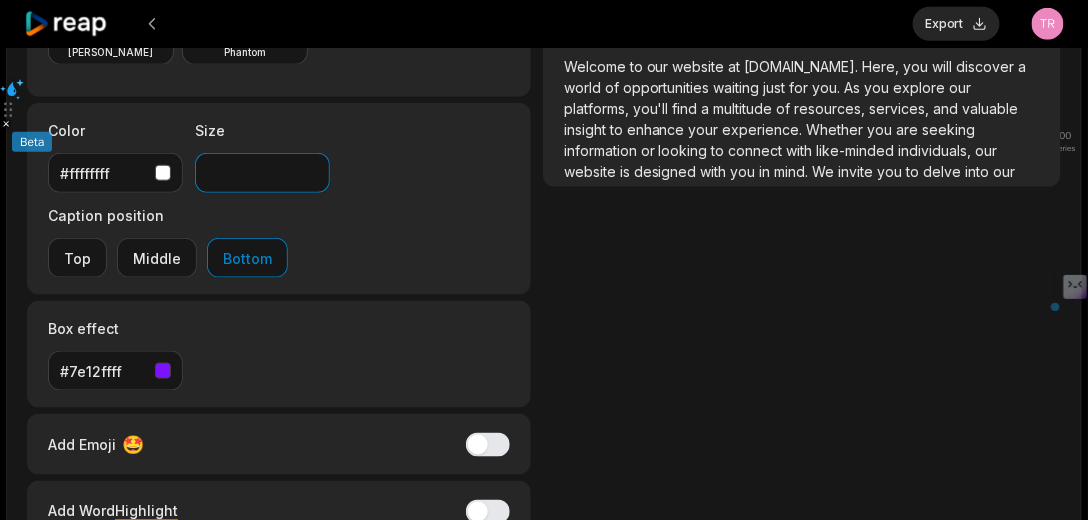 drag, startPoint x: 209, startPoint y: 169, endPoint x: 188, endPoint y: 169, distance: 21 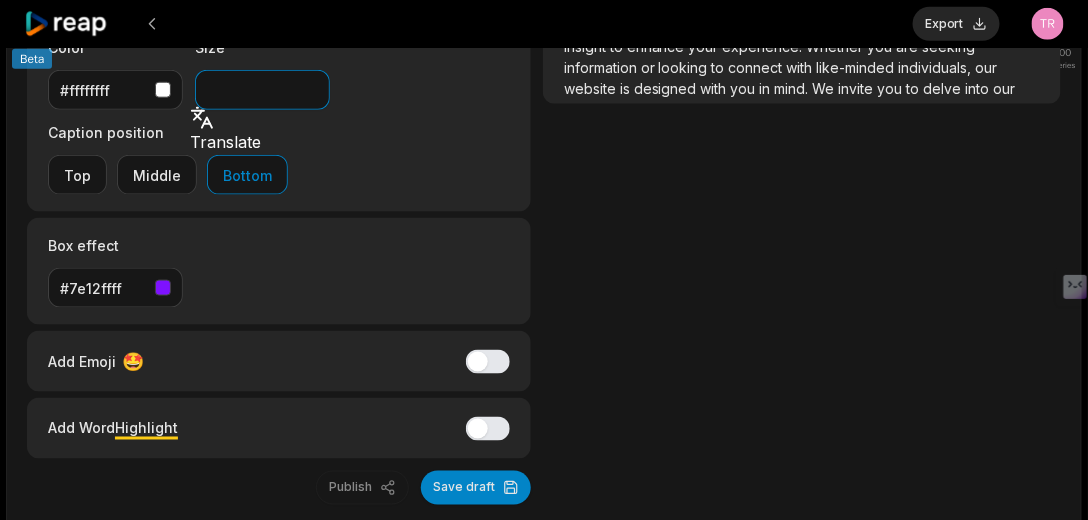 scroll, scrollTop: 615, scrollLeft: 0, axis: vertical 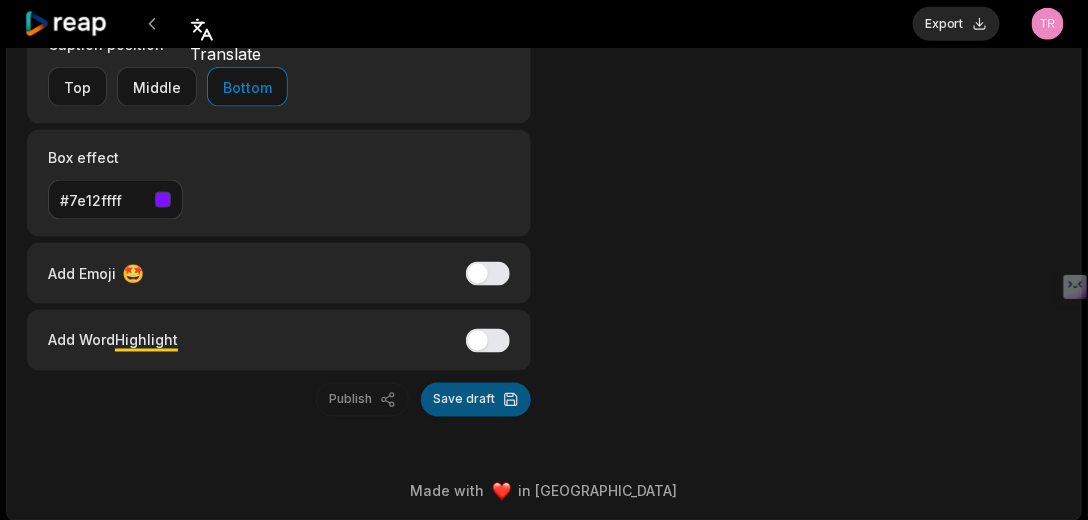 type on "**" 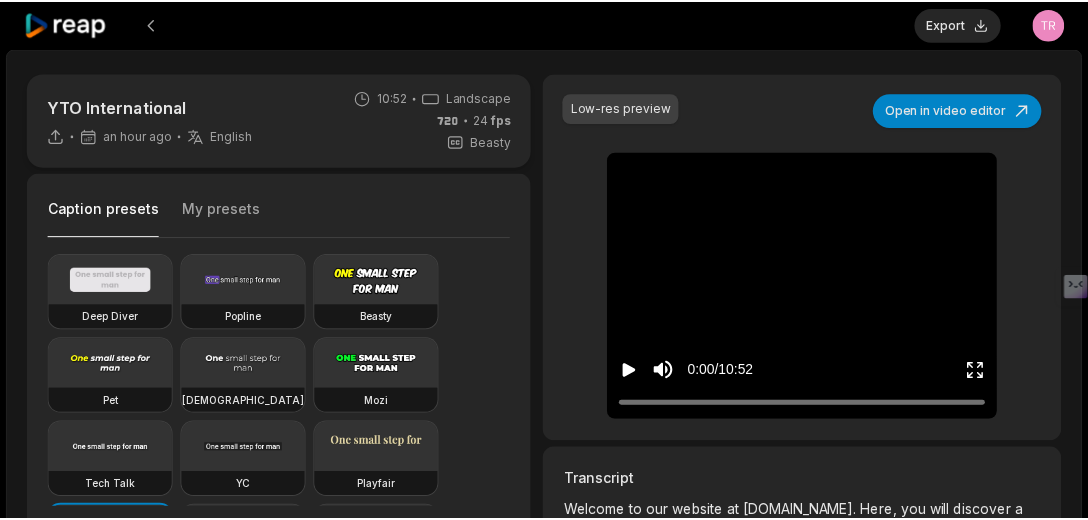 scroll, scrollTop: 0, scrollLeft: 0, axis: both 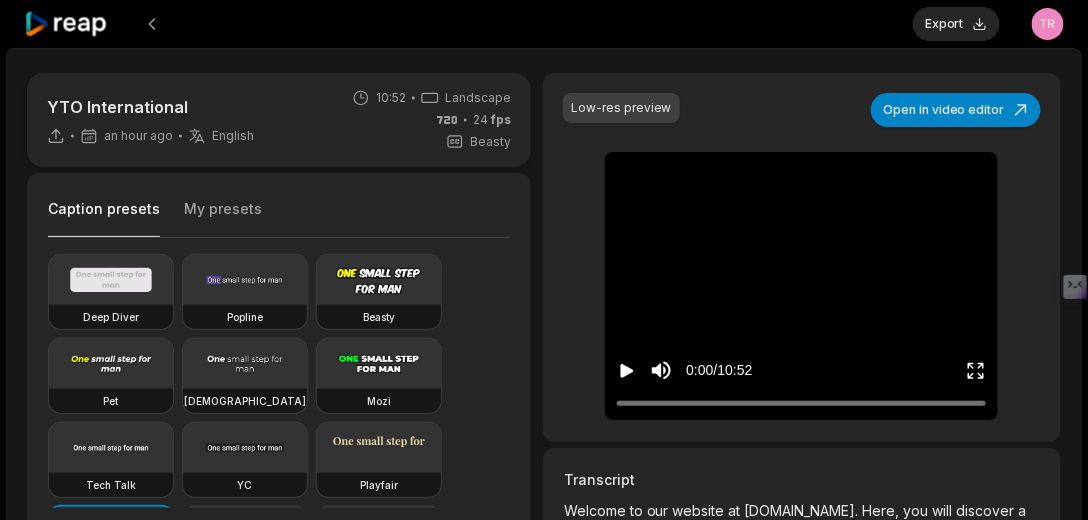 click 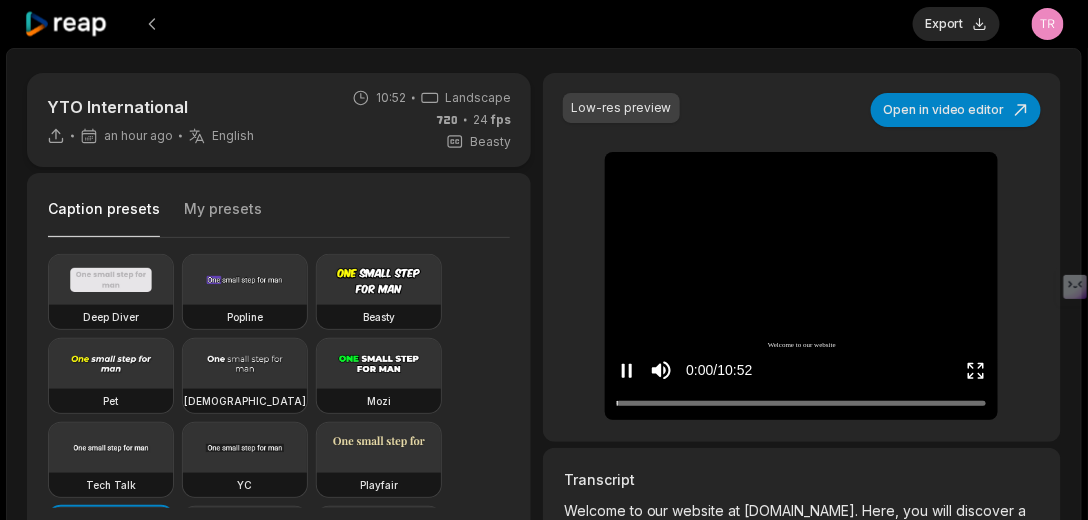 click 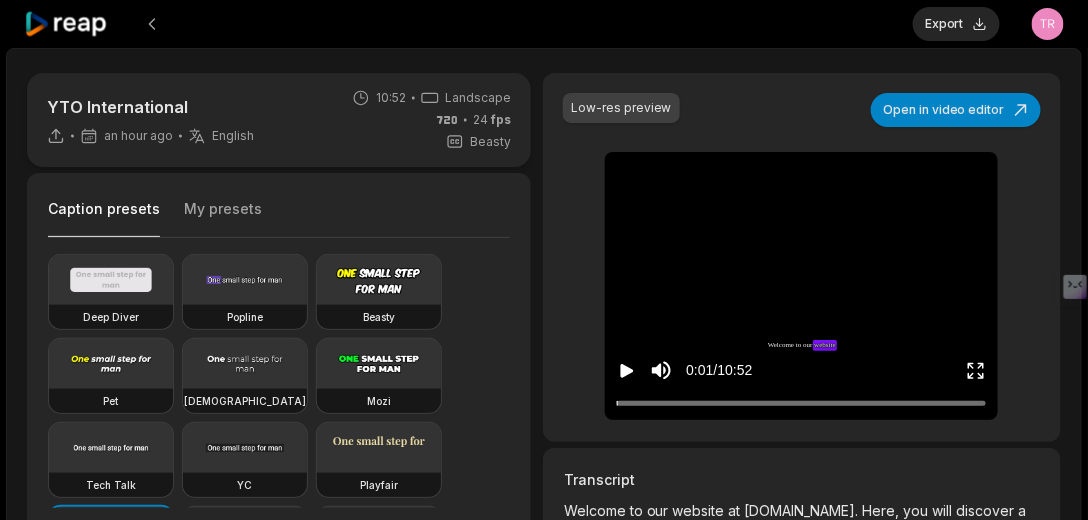 click 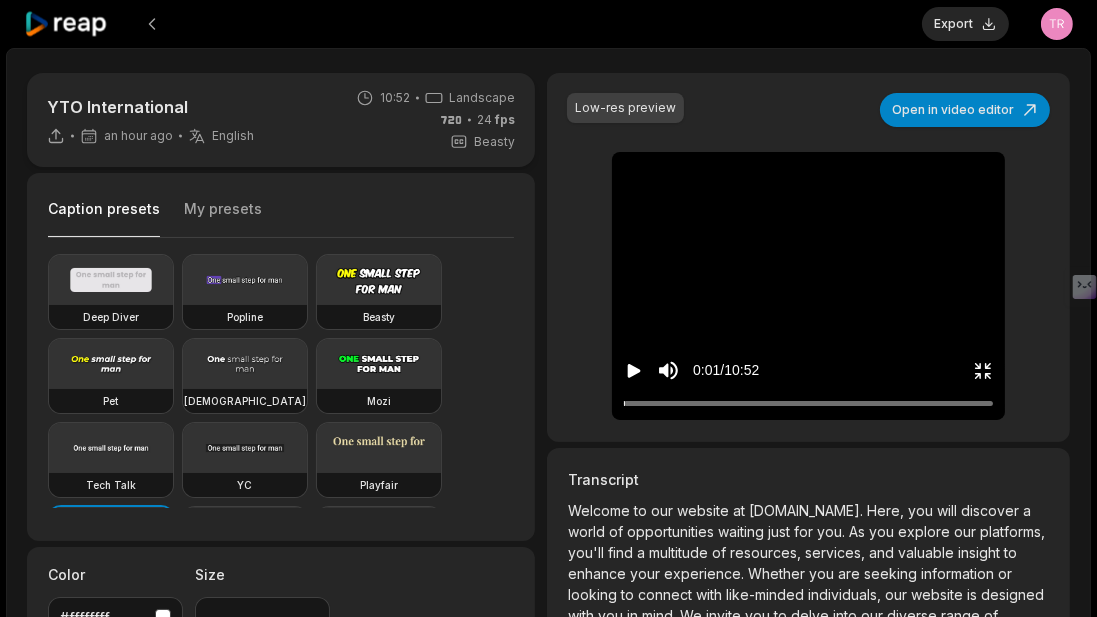 click 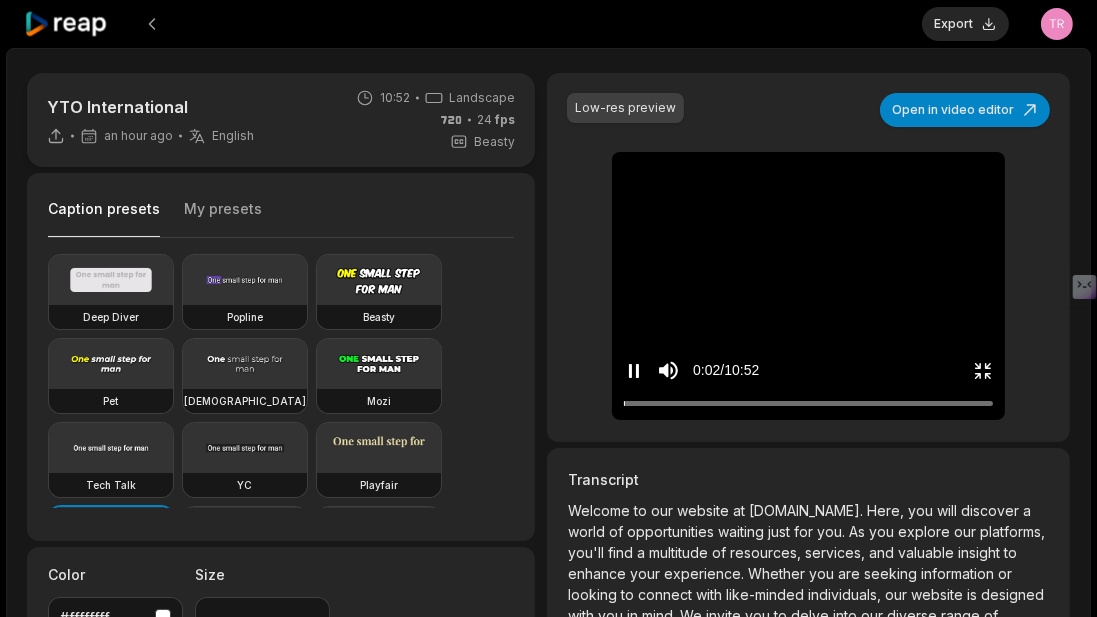 click 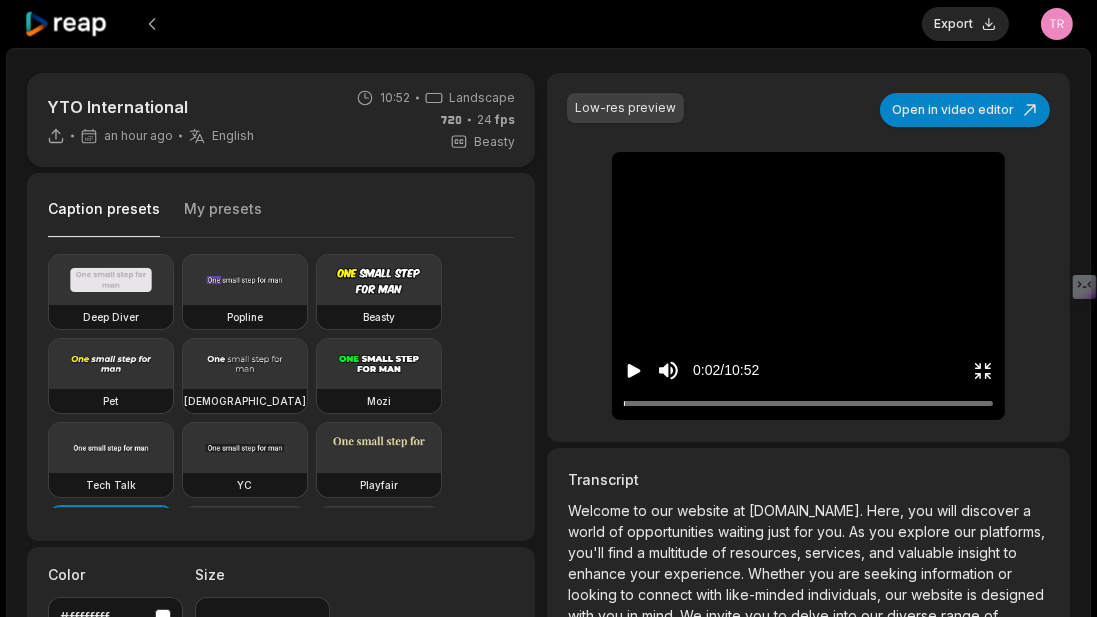 click 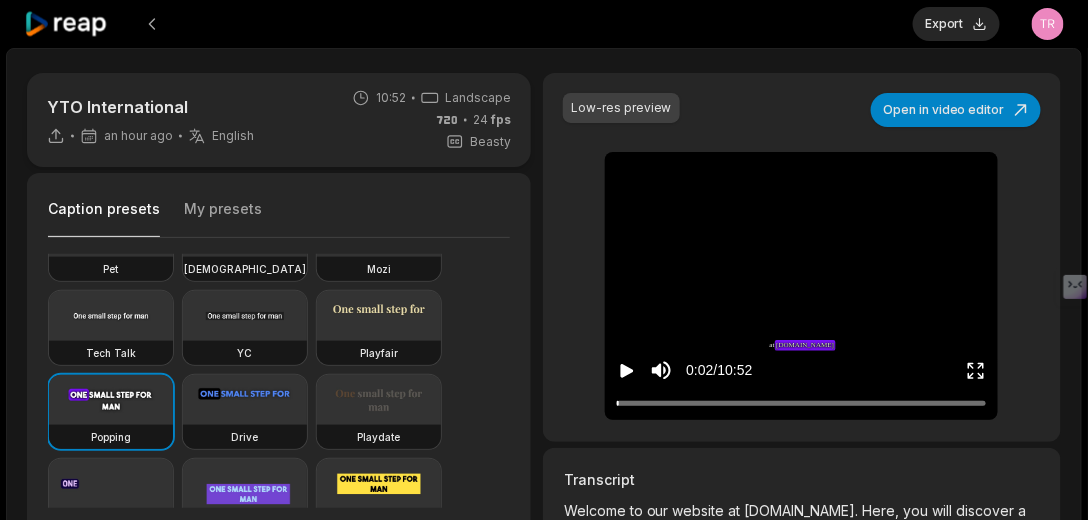 scroll, scrollTop: 325, scrollLeft: 0, axis: vertical 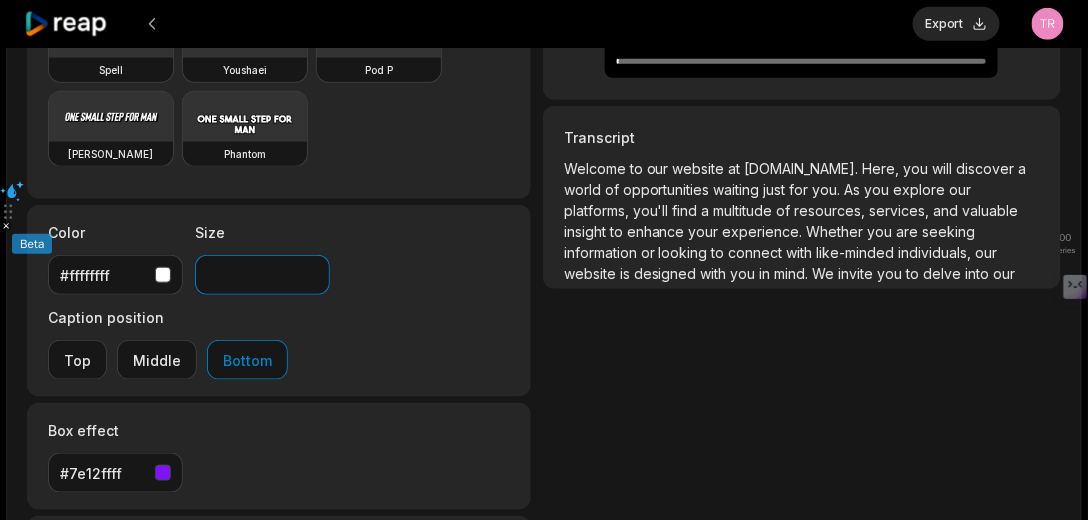 click on "**" at bounding box center [262, 275] 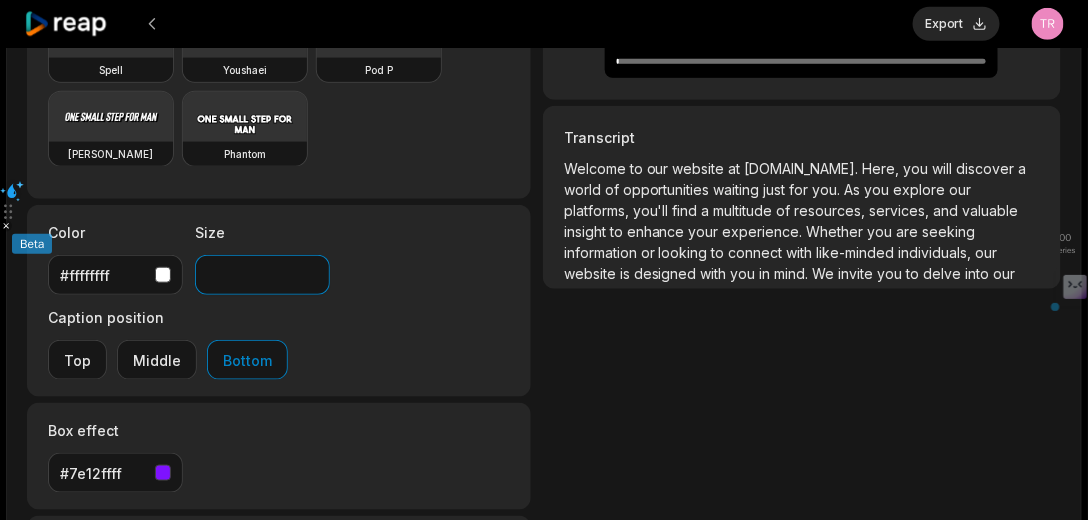 drag, startPoint x: 256, startPoint y: 265, endPoint x: 182, endPoint y: 266, distance: 74.00676 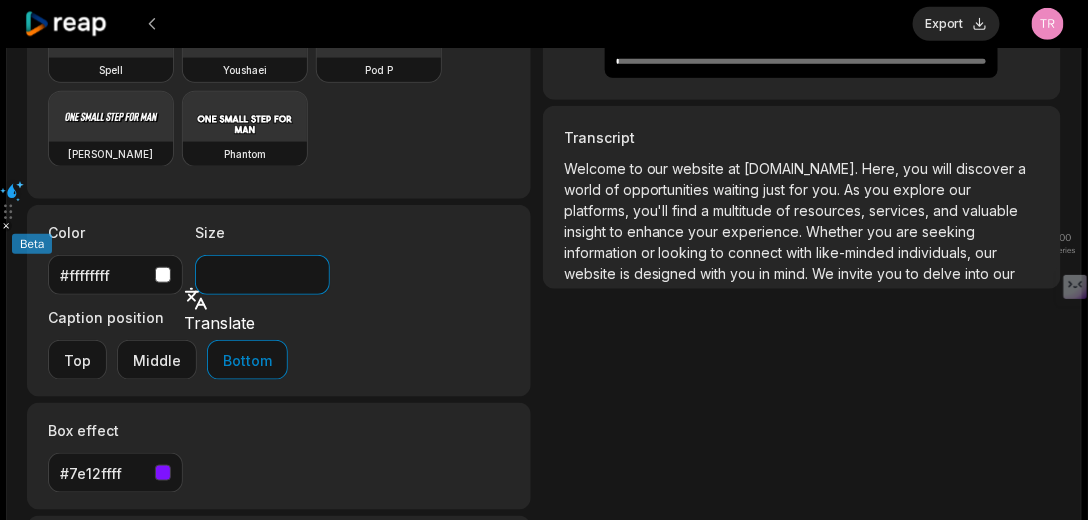type on "**" 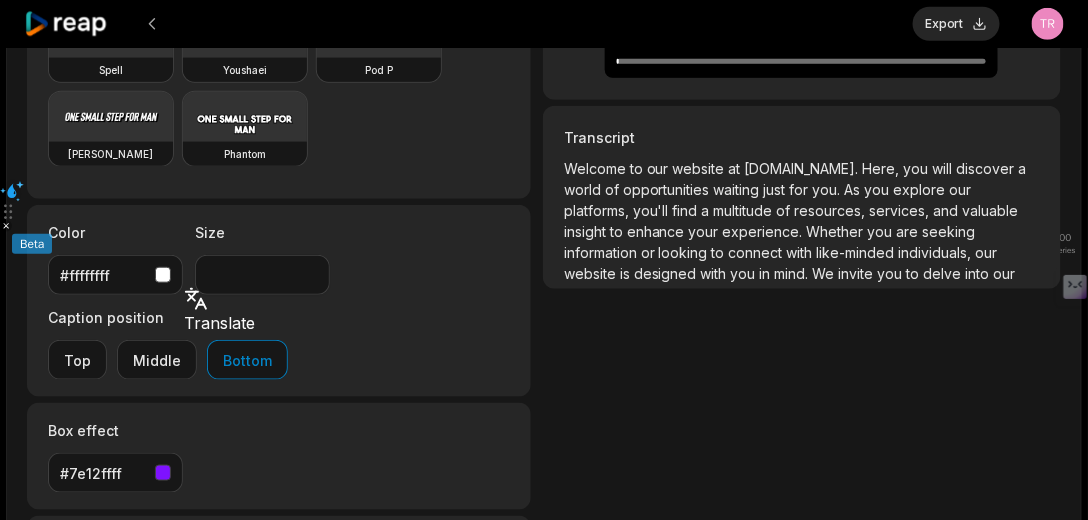 click on "Color #ffffffff Size ** Caption position Top Middle Bottom" at bounding box center [279, 301] 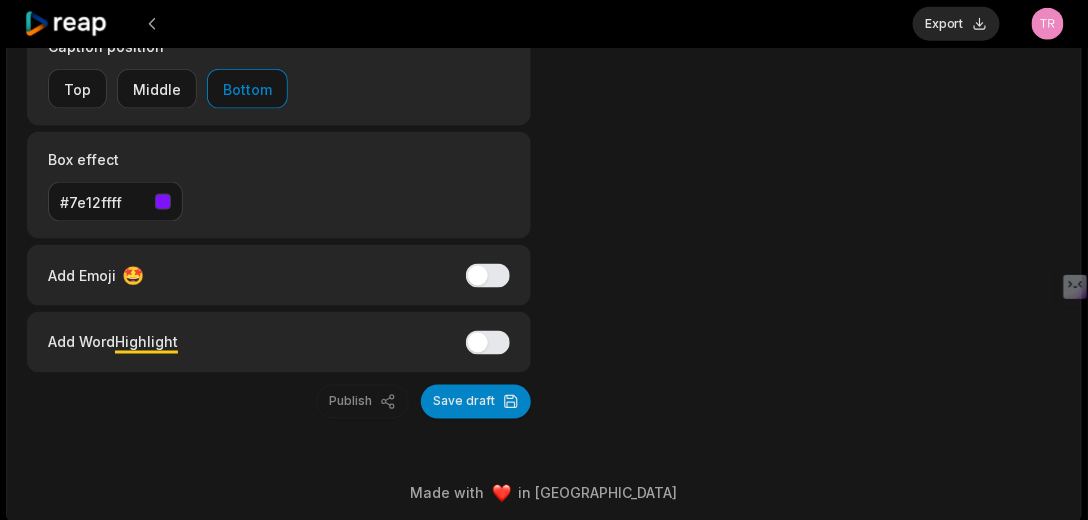 scroll, scrollTop: 615, scrollLeft: 0, axis: vertical 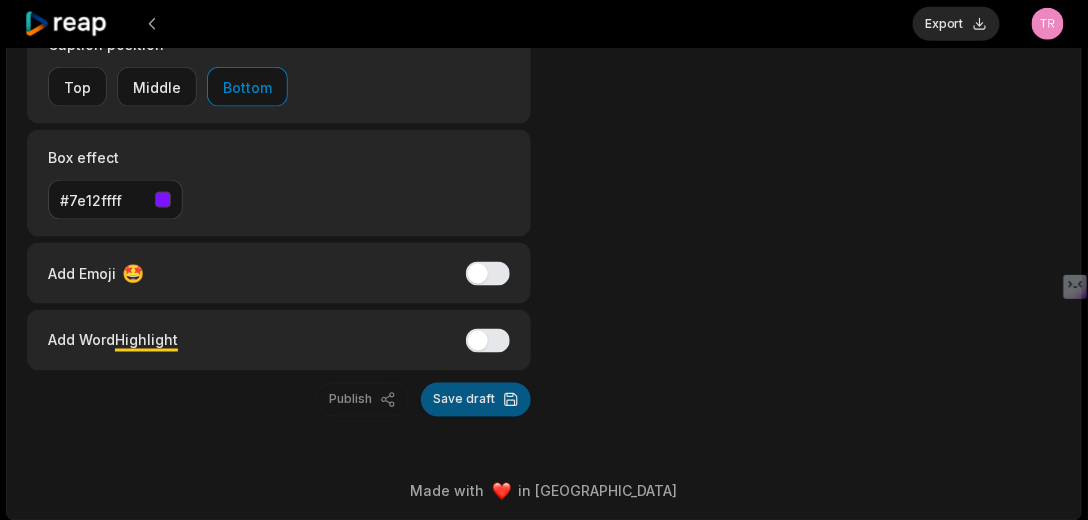 click on "Save draft" at bounding box center (476, 400) 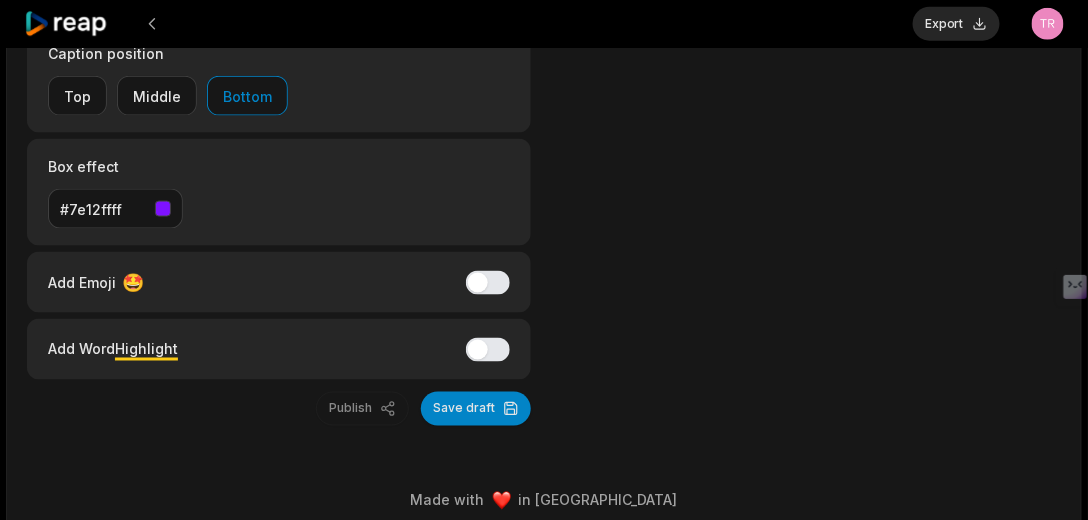 scroll, scrollTop: 429, scrollLeft: 0, axis: vertical 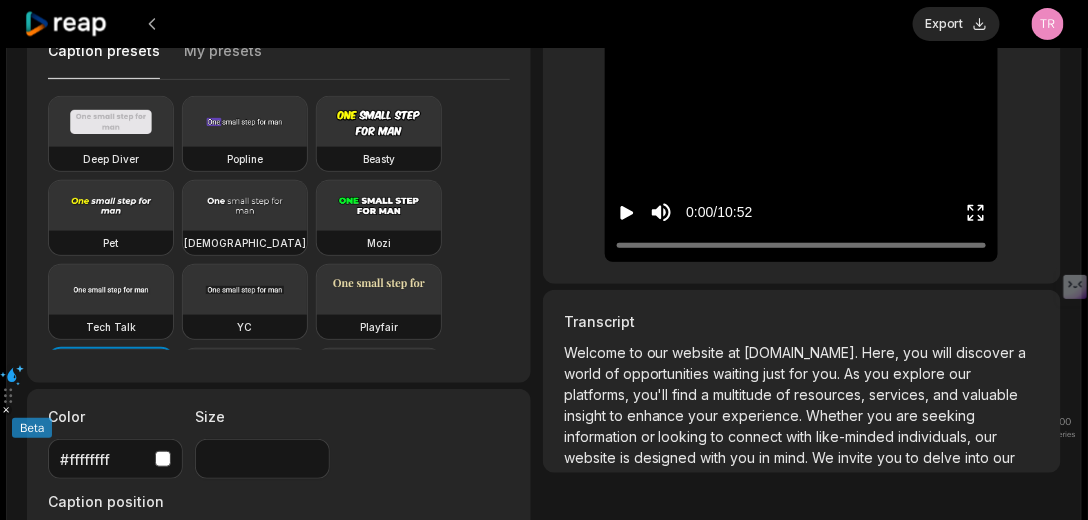 click 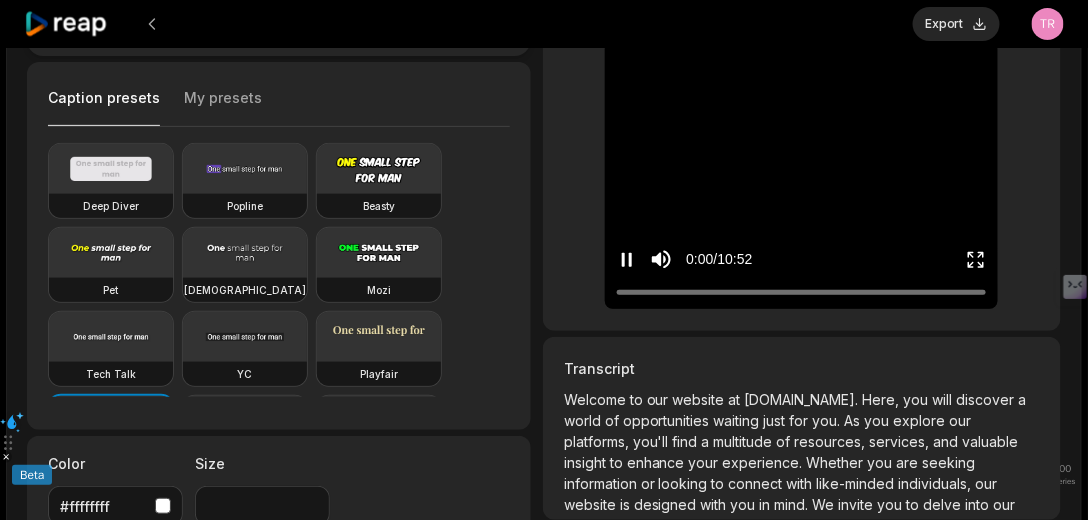 scroll, scrollTop: 44, scrollLeft: 0, axis: vertical 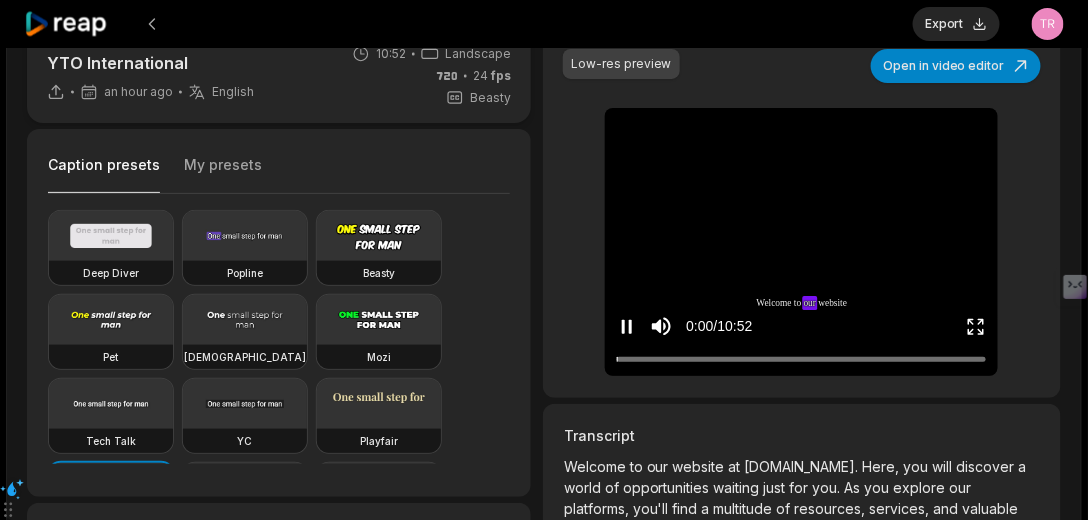 click 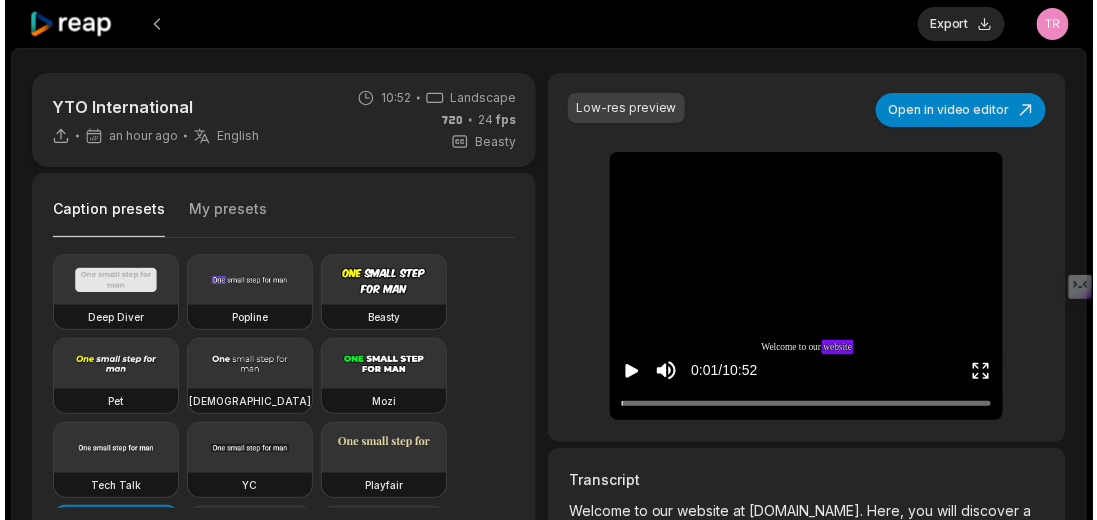 scroll, scrollTop: 0, scrollLeft: 0, axis: both 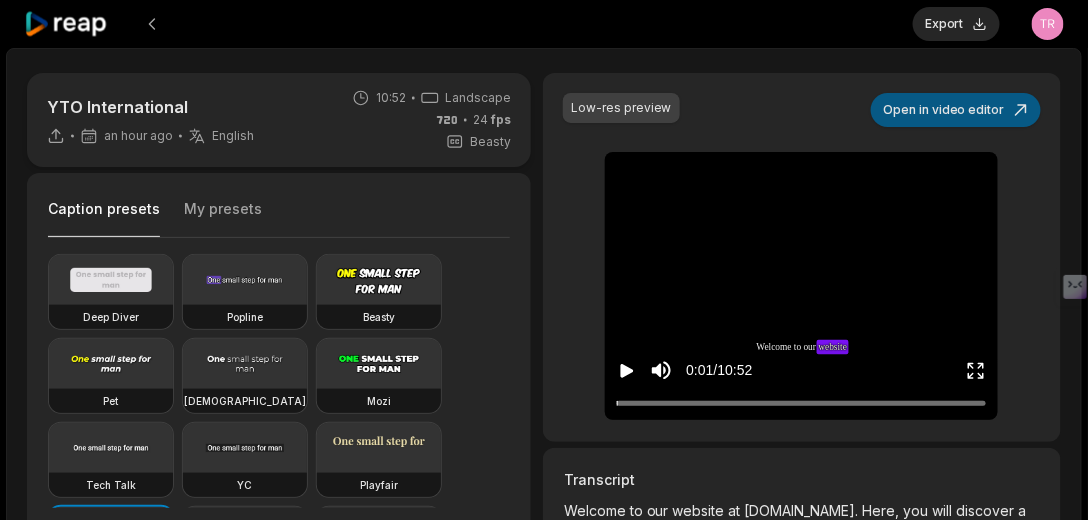 click on "Open in video editor" at bounding box center [956, 110] 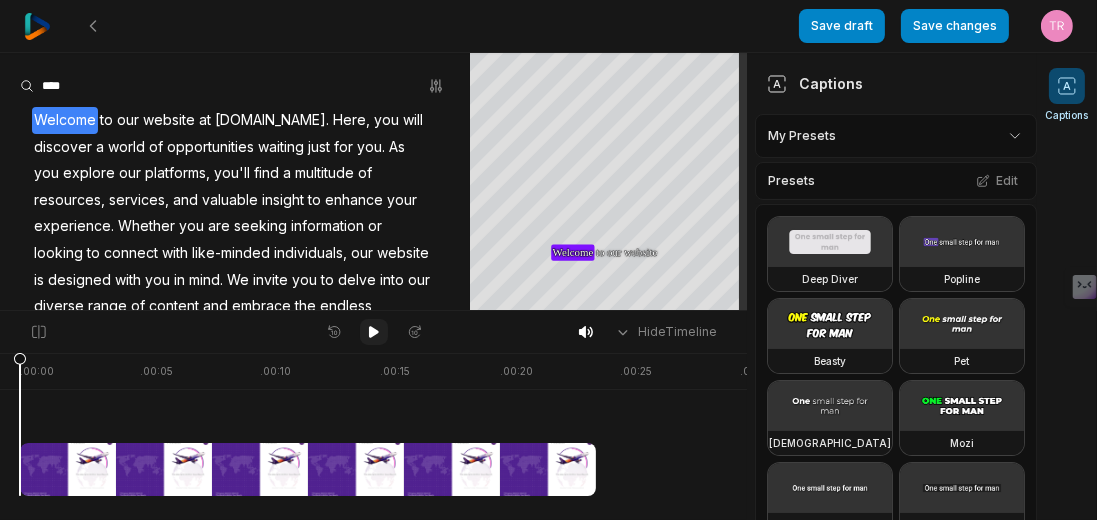 click 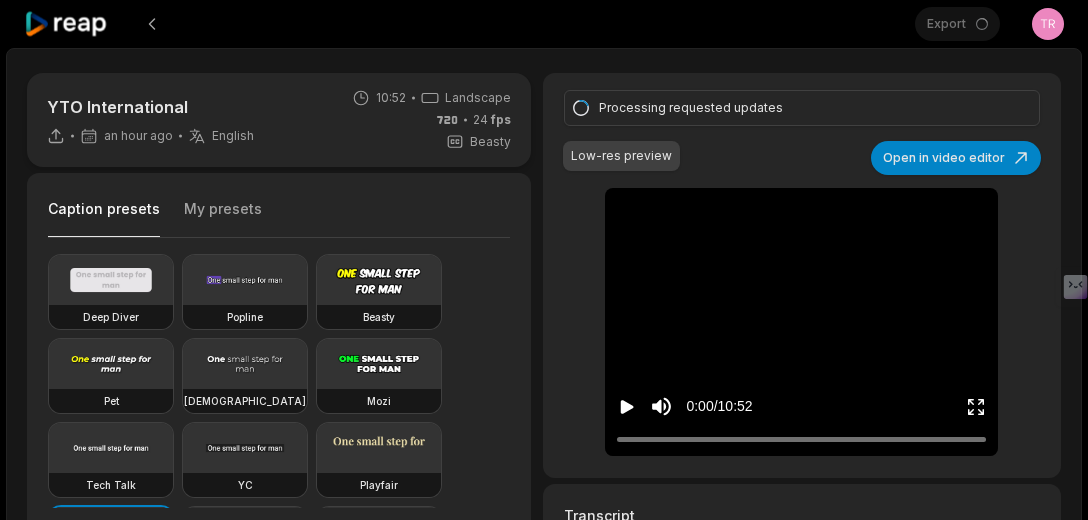 scroll, scrollTop: 0, scrollLeft: 0, axis: both 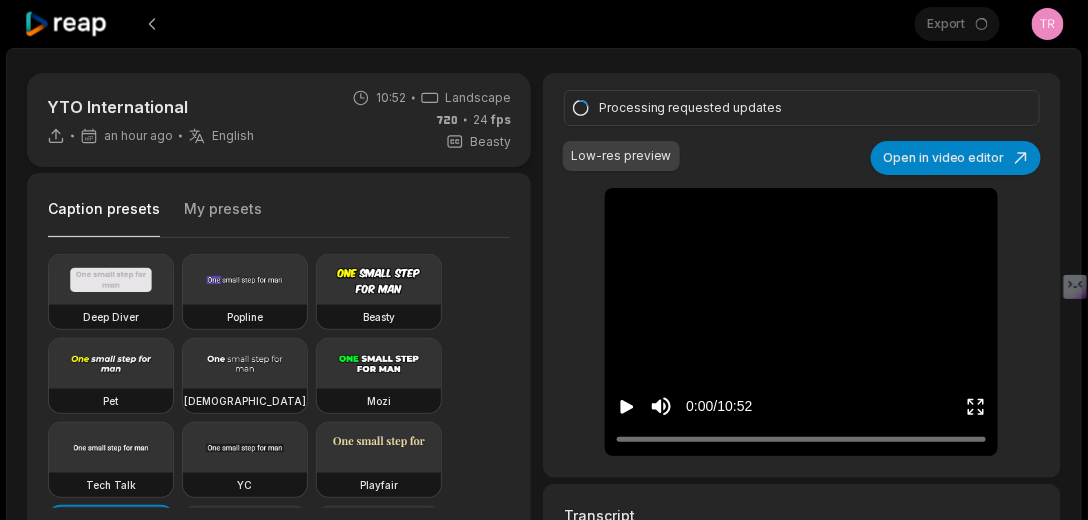 type on "**" 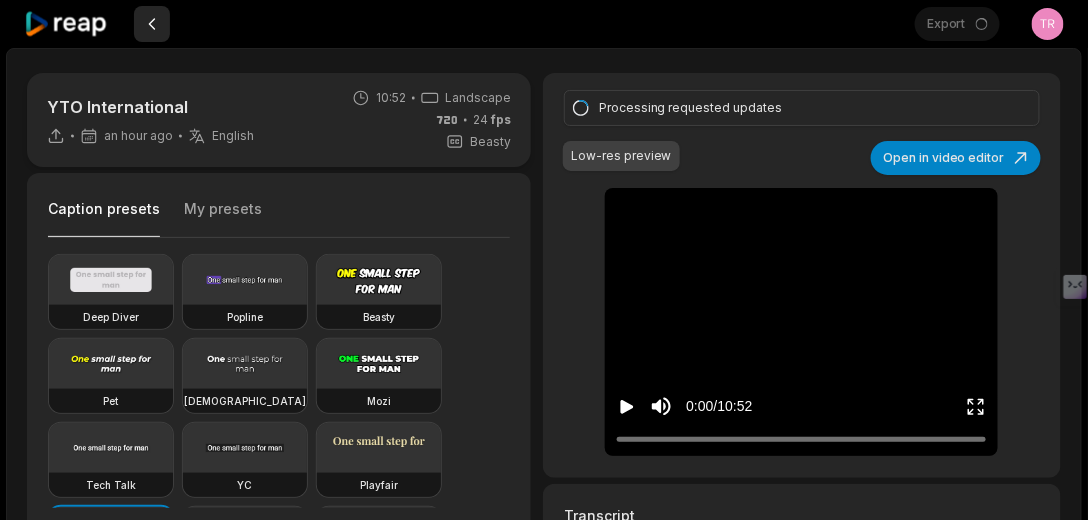 click at bounding box center (152, 24) 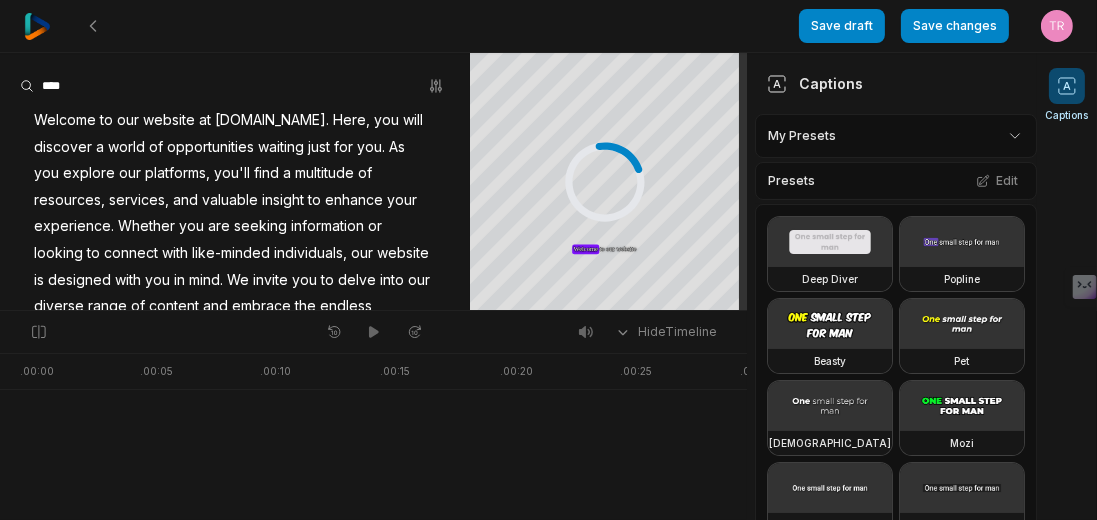 click at bounding box center (37, 26) 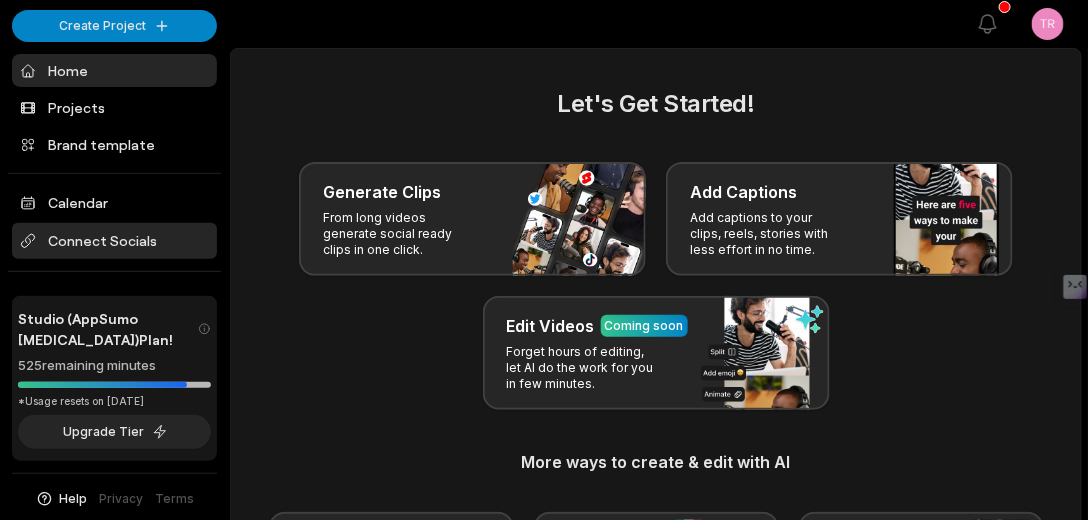 scroll, scrollTop: 119, scrollLeft: 0, axis: vertical 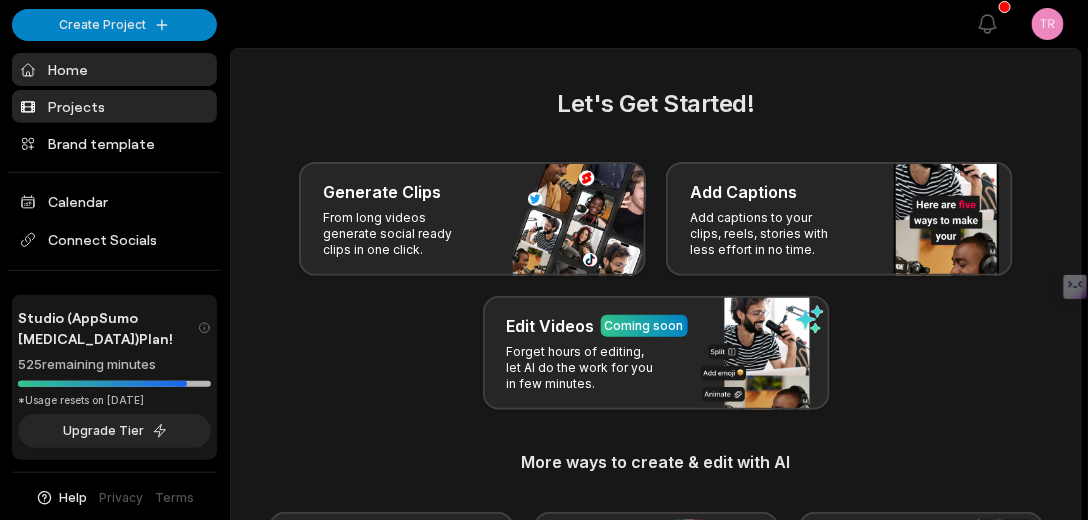 click on "Projects" at bounding box center (114, 106) 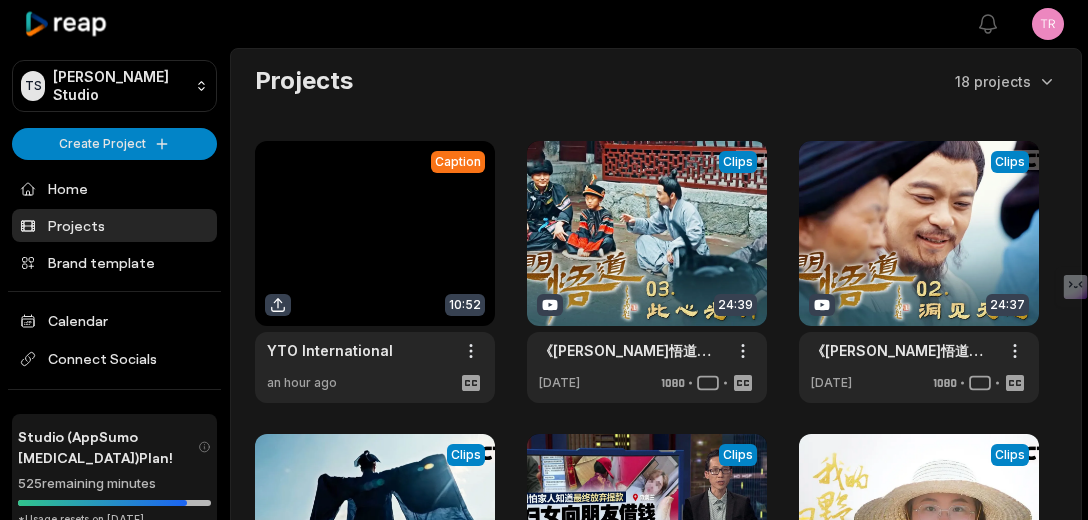 scroll, scrollTop: 0, scrollLeft: 0, axis: both 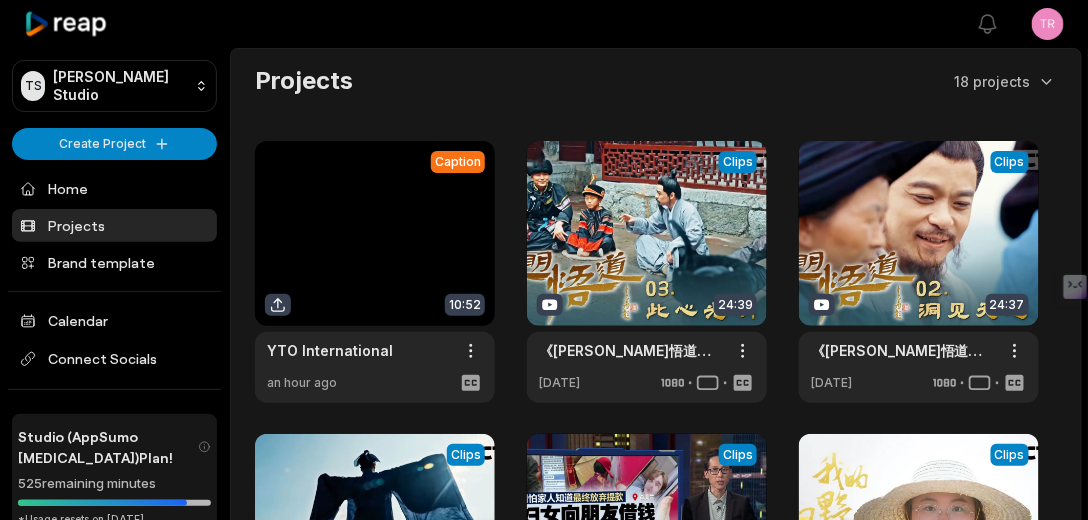 click at bounding box center [375, 272] 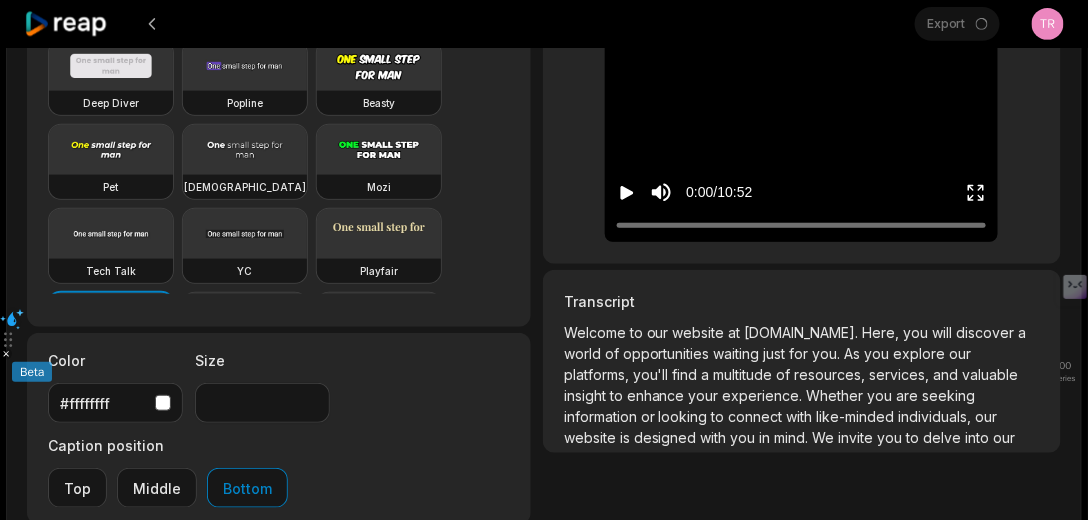 scroll, scrollTop: 228, scrollLeft: 0, axis: vertical 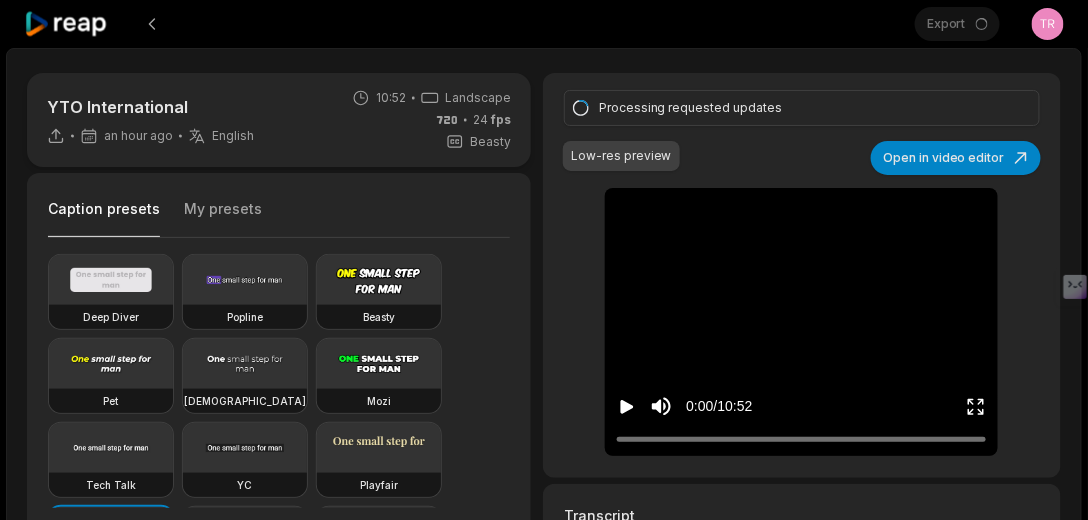 type on "**" 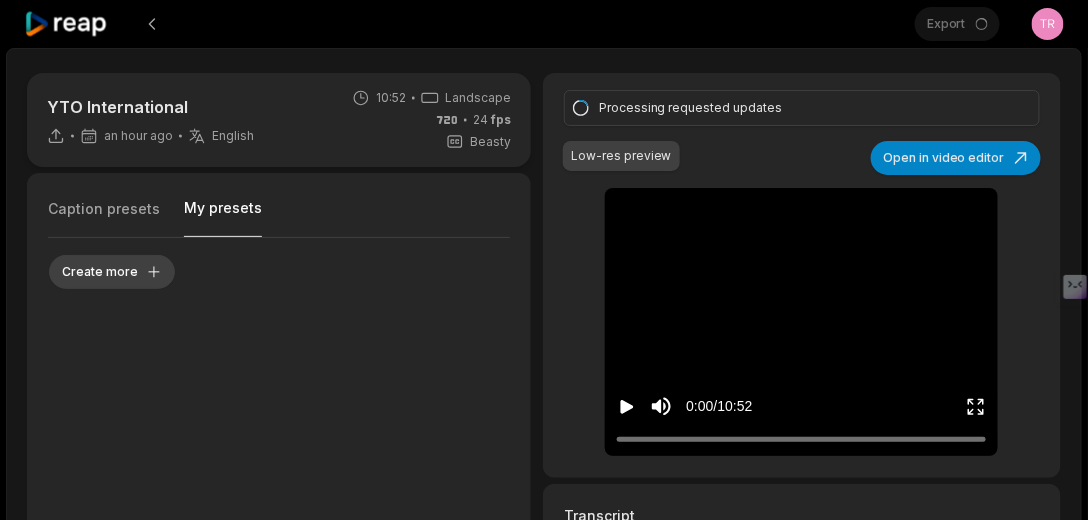 click on "Create more" at bounding box center (112, 272) 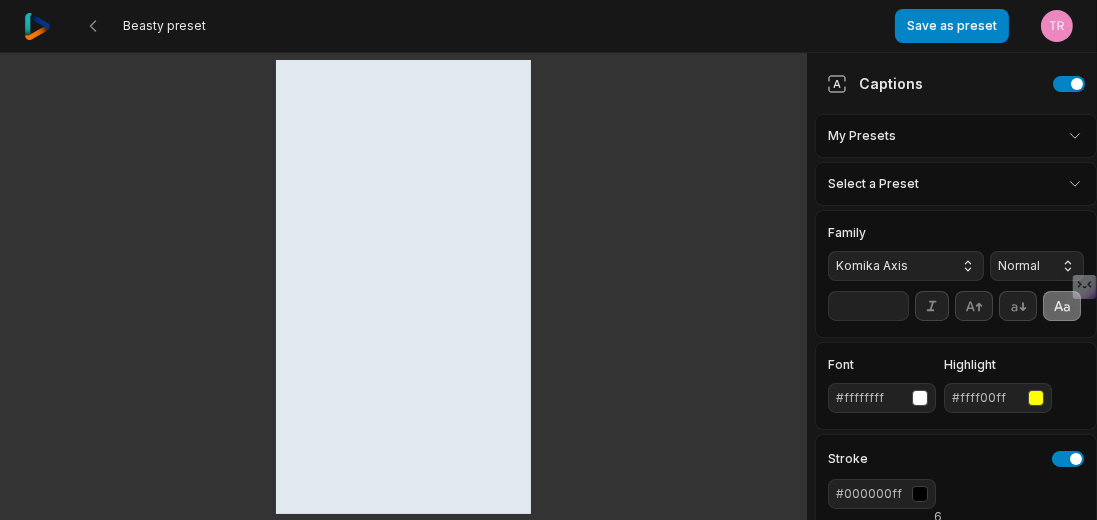 click on "**********" at bounding box center [548, 260] 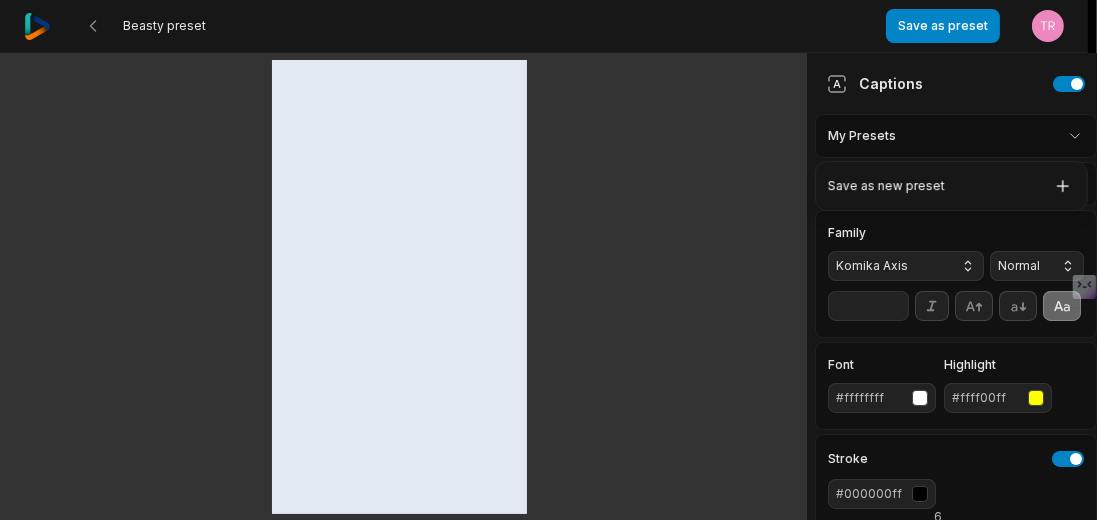 click on "**********" at bounding box center [548, 260] 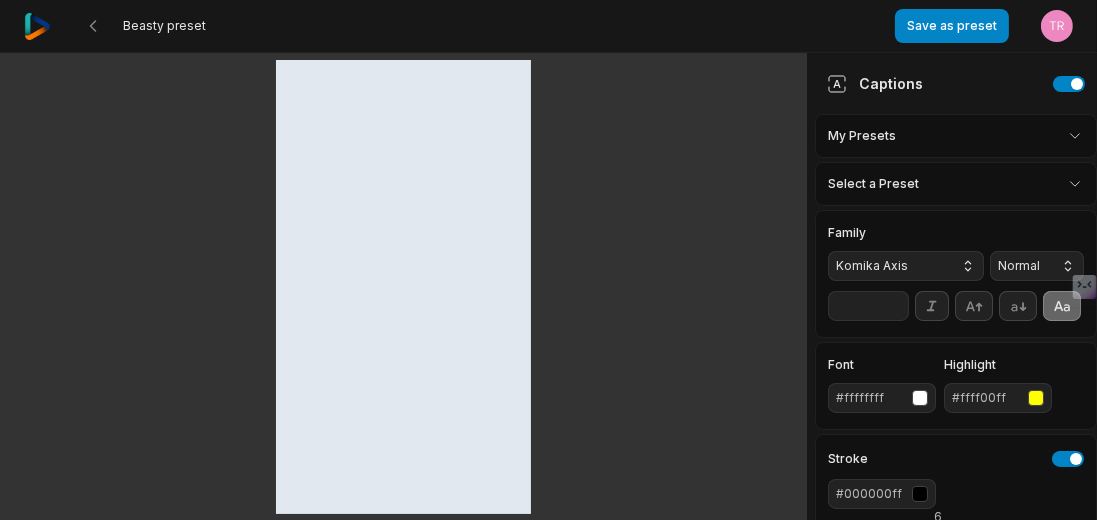 click on "**********" at bounding box center [548, 260] 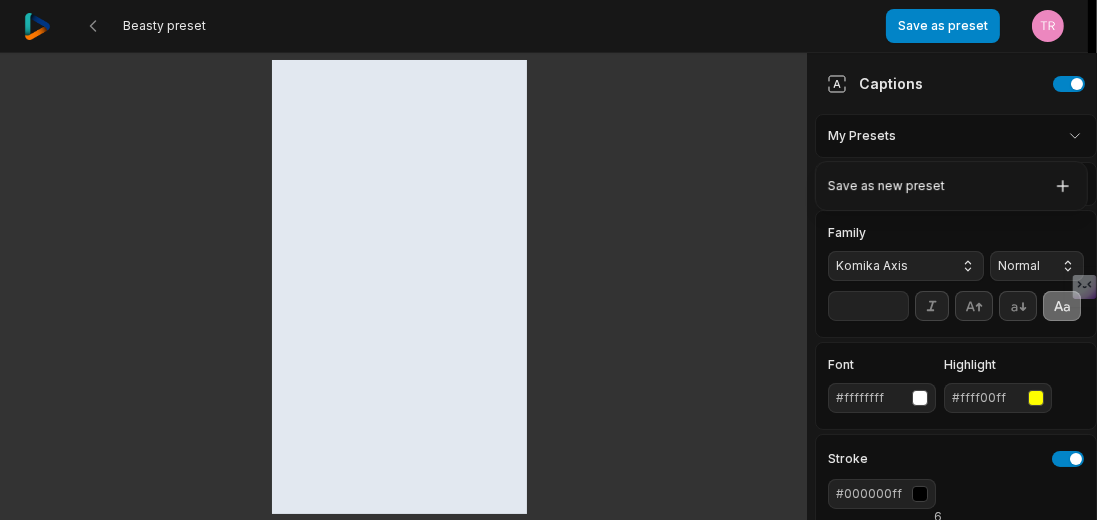 click on "**********" at bounding box center [548, 260] 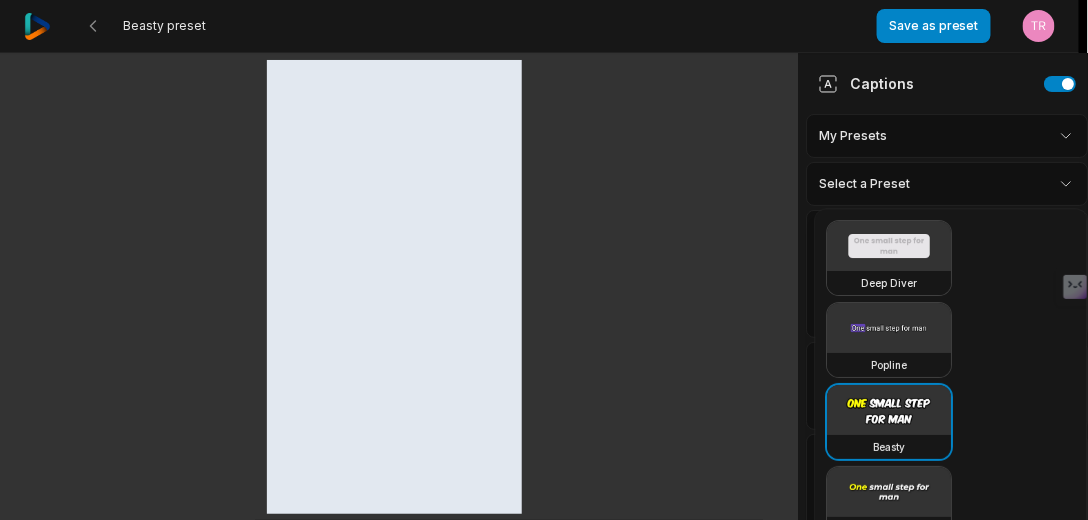 click on "**********" at bounding box center [544, 260] 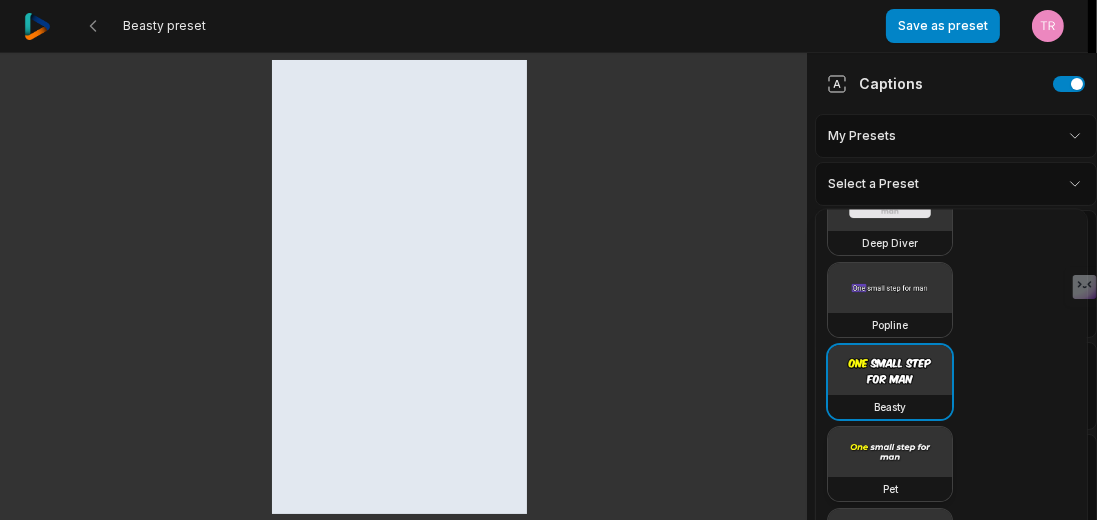 scroll, scrollTop: 114, scrollLeft: 0, axis: vertical 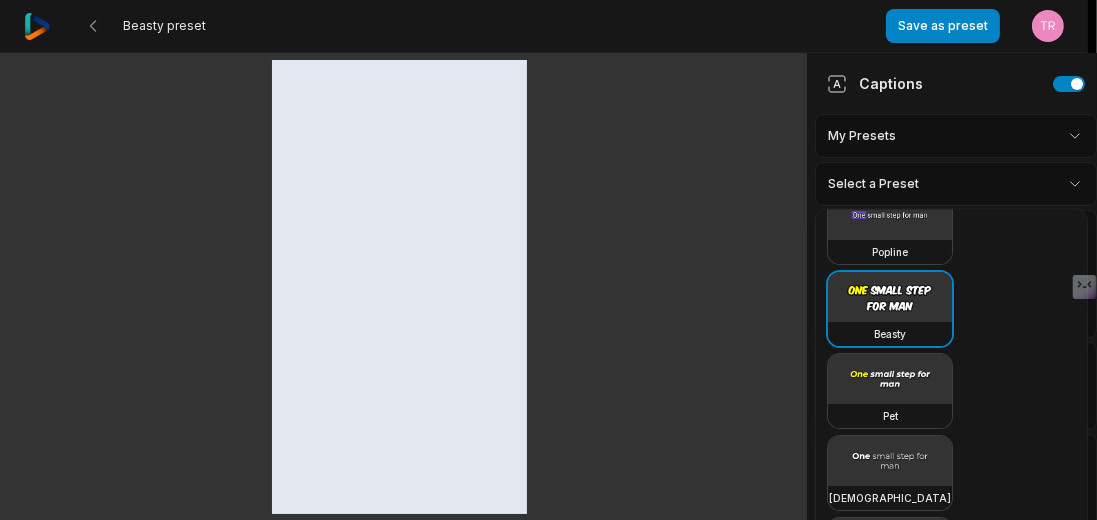 click at bounding box center [890, 297] 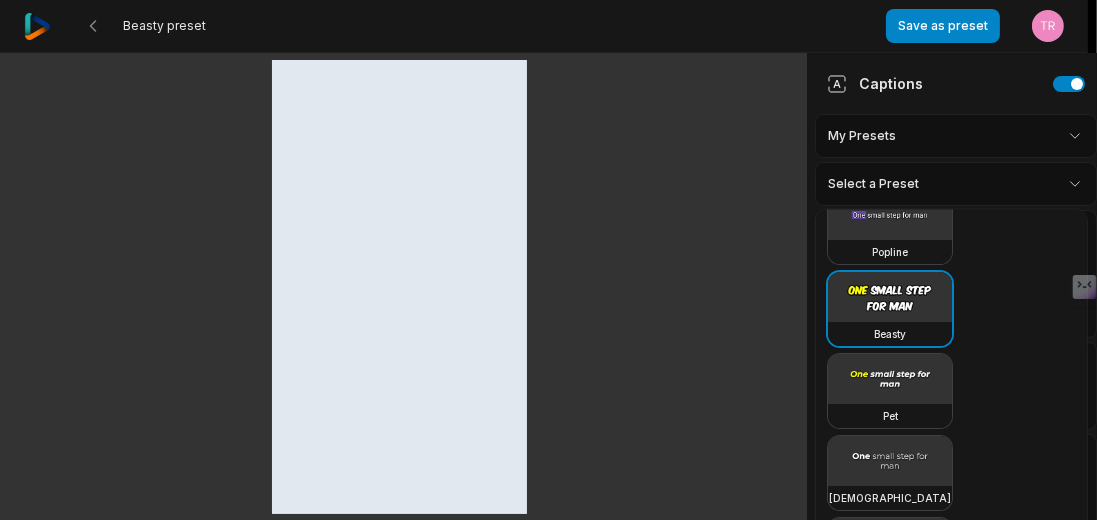 click on "Beasty" at bounding box center [890, 334] 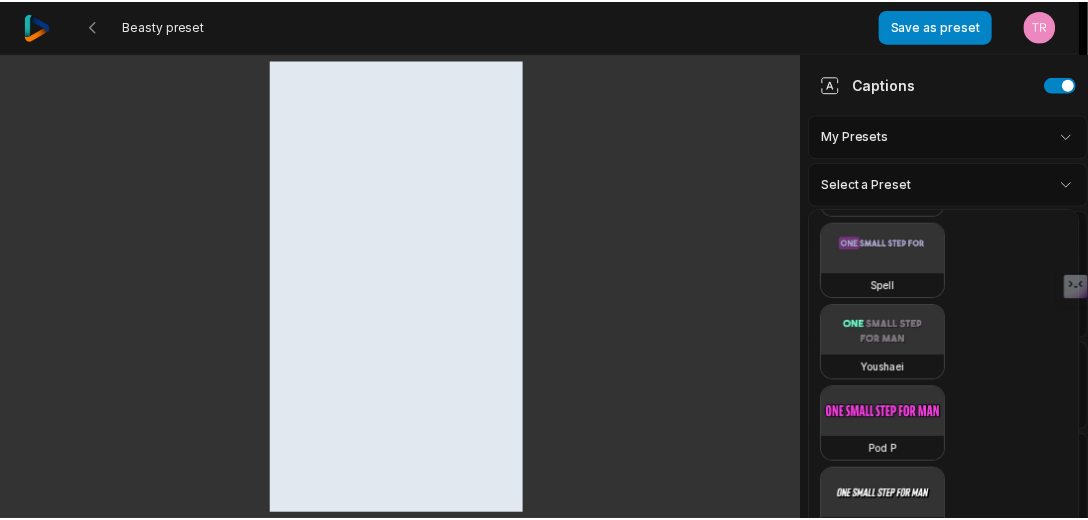 scroll, scrollTop: 1313, scrollLeft: 0, axis: vertical 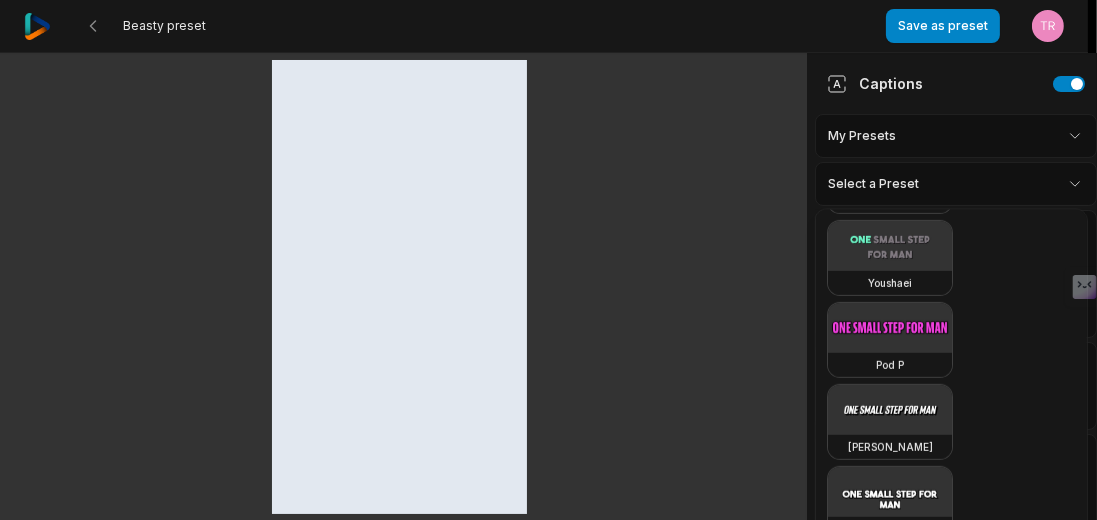 click on "**********" at bounding box center [548, 260] 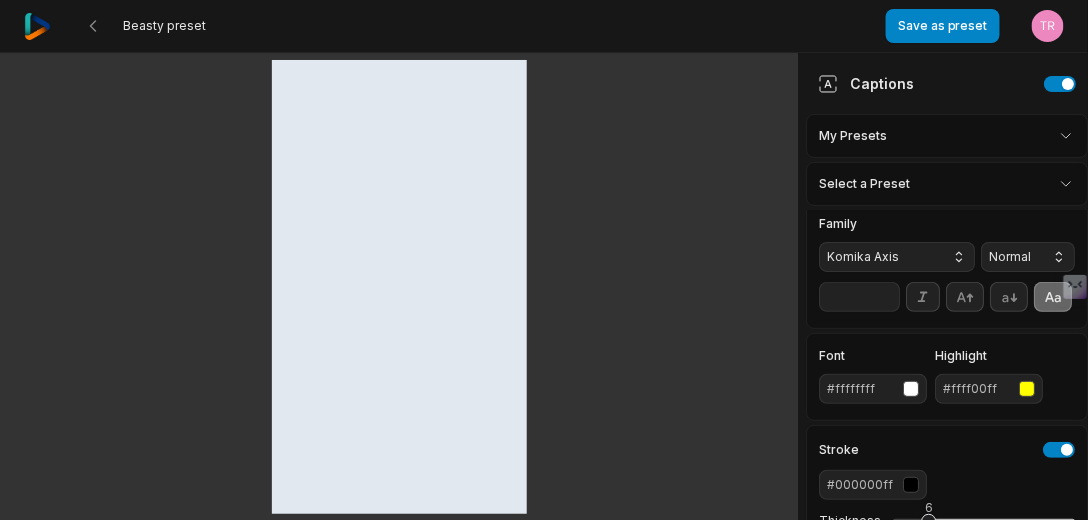 scroll, scrollTop: 0, scrollLeft: 0, axis: both 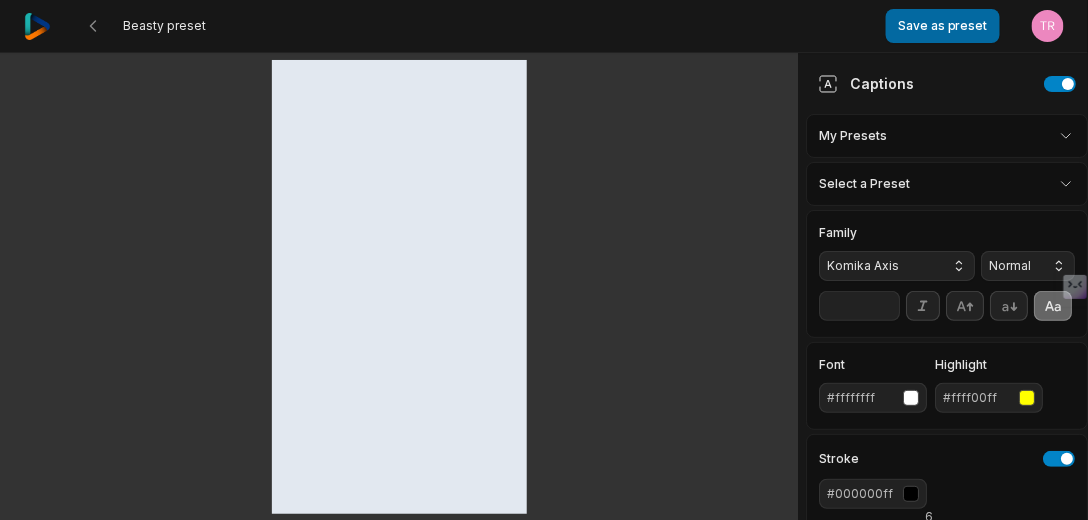 click on "Save as preset" at bounding box center (943, 26) 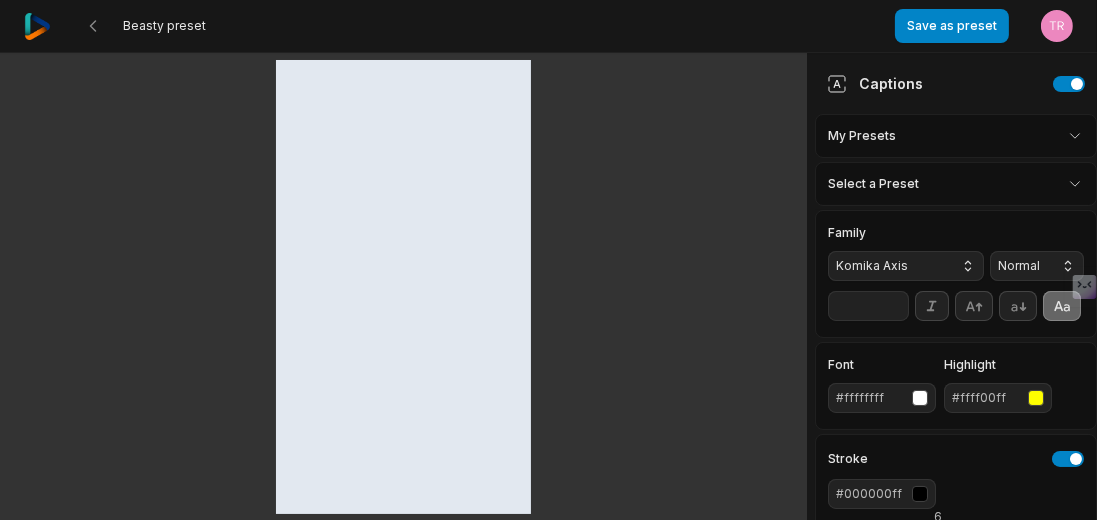 click on "**********" at bounding box center [548, 260] 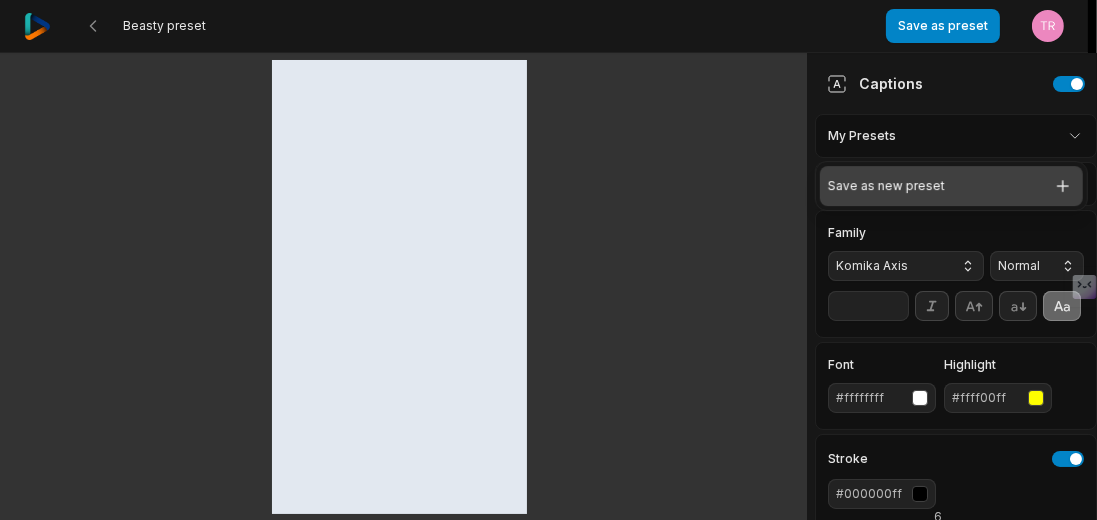 click on "Save as new preset" at bounding box center [951, 186] 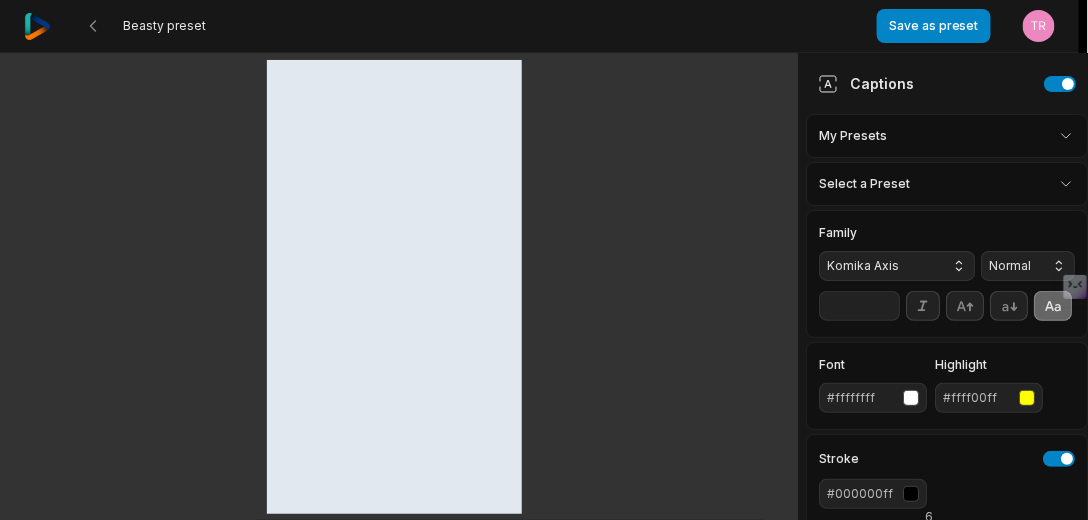 drag, startPoint x: 1089, startPoint y: 210, endPoint x: 1087, endPoint y: 227, distance: 17.117243 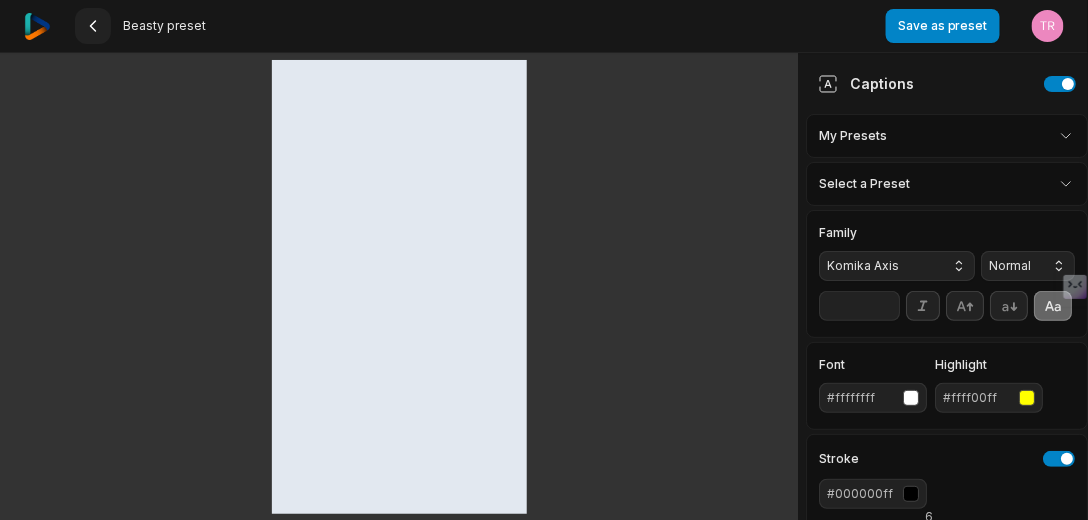click 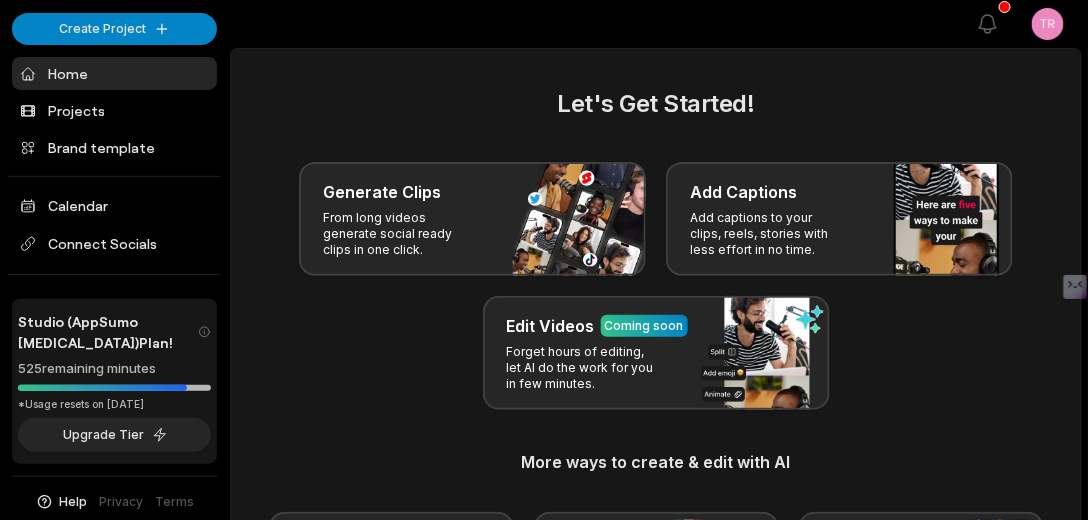 scroll, scrollTop: 119, scrollLeft: 0, axis: vertical 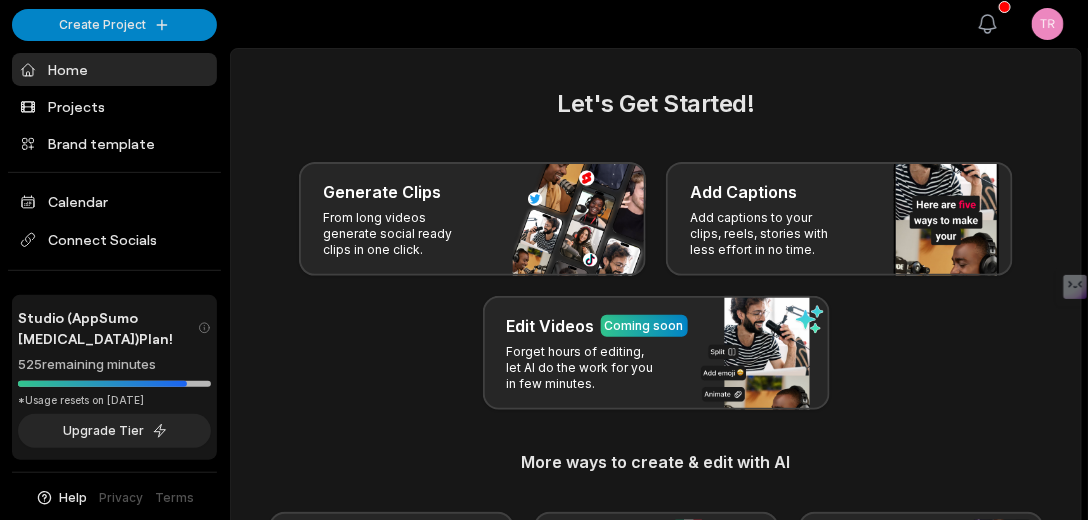 click 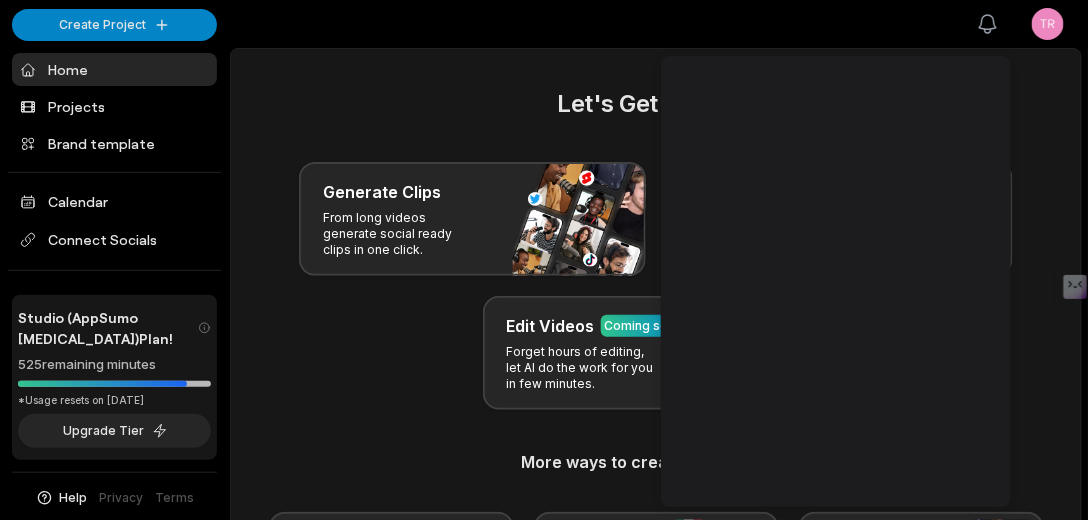 click 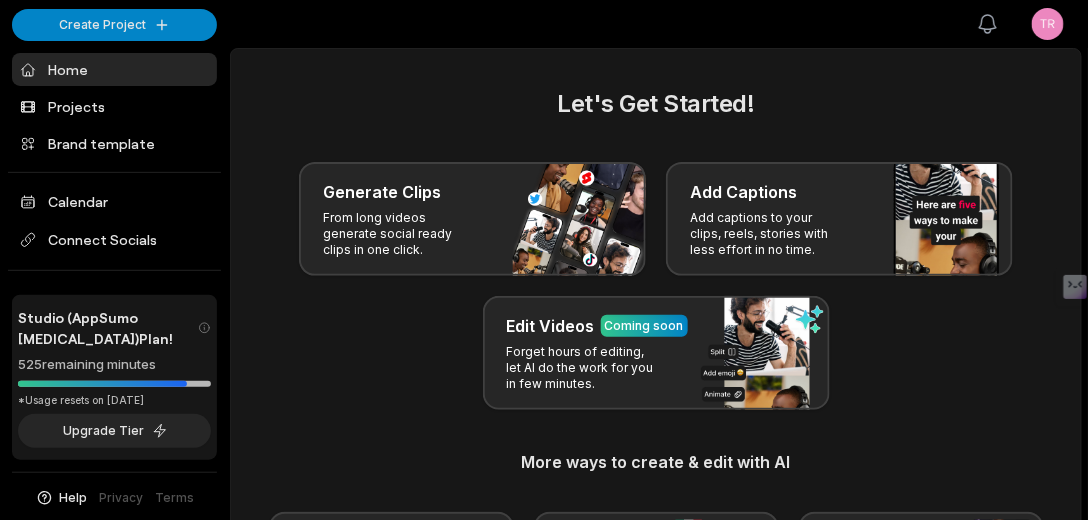 click 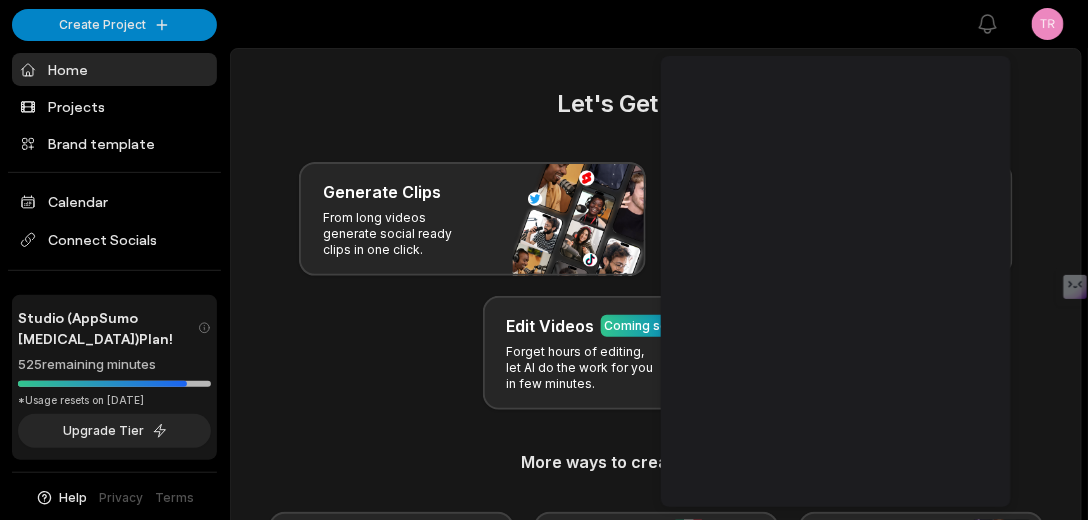 click on "Let's Get Started!" at bounding box center (656, 104) 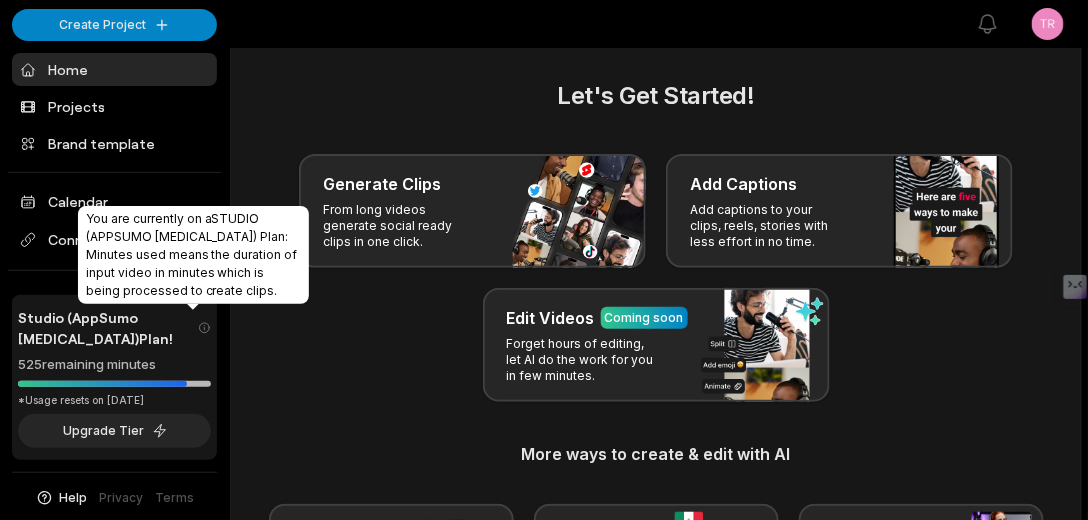 scroll, scrollTop: 228, scrollLeft: 0, axis: vertical 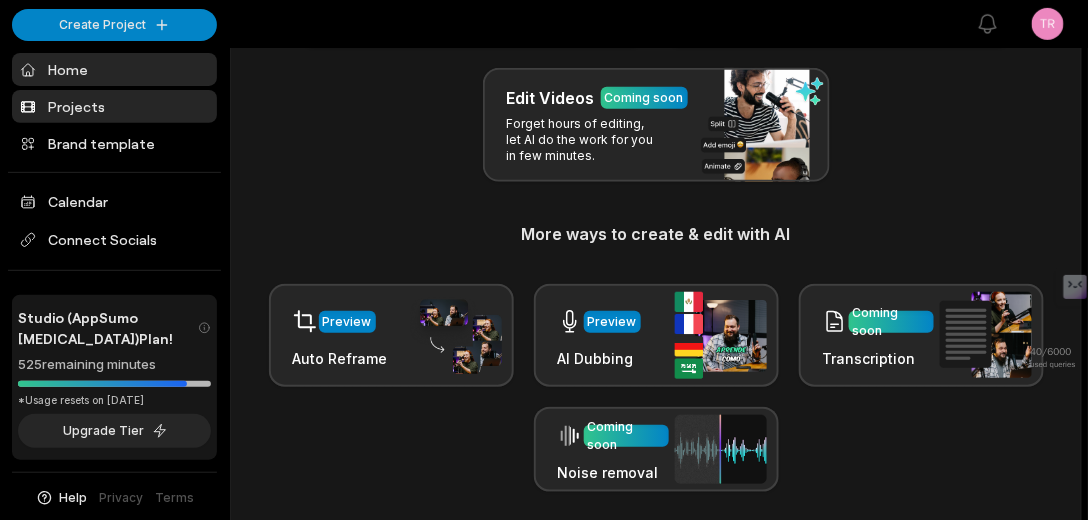 click on "Projects" at bounding box center [114, 106] 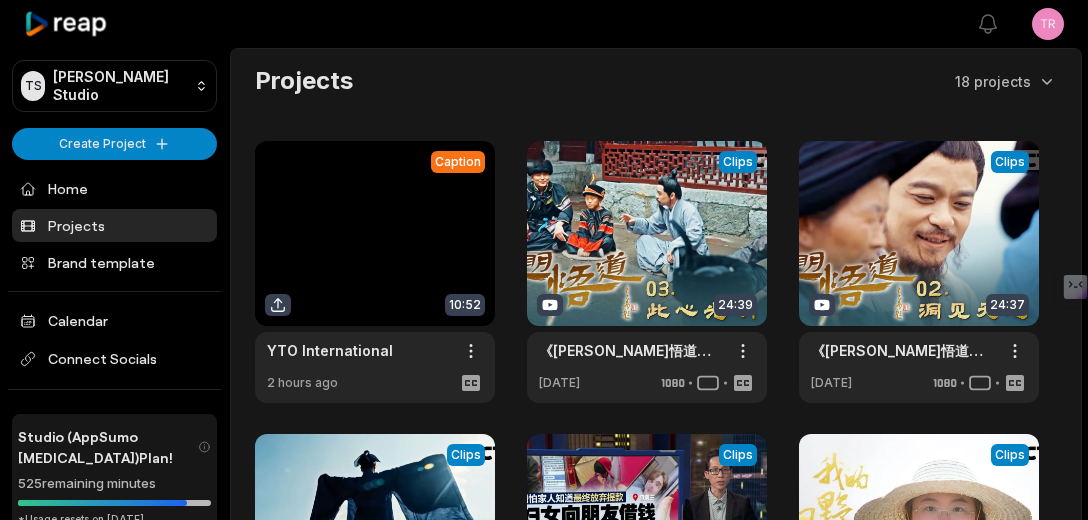 scroll, scrollTop: 0, scrollLeft: 0, axis: both 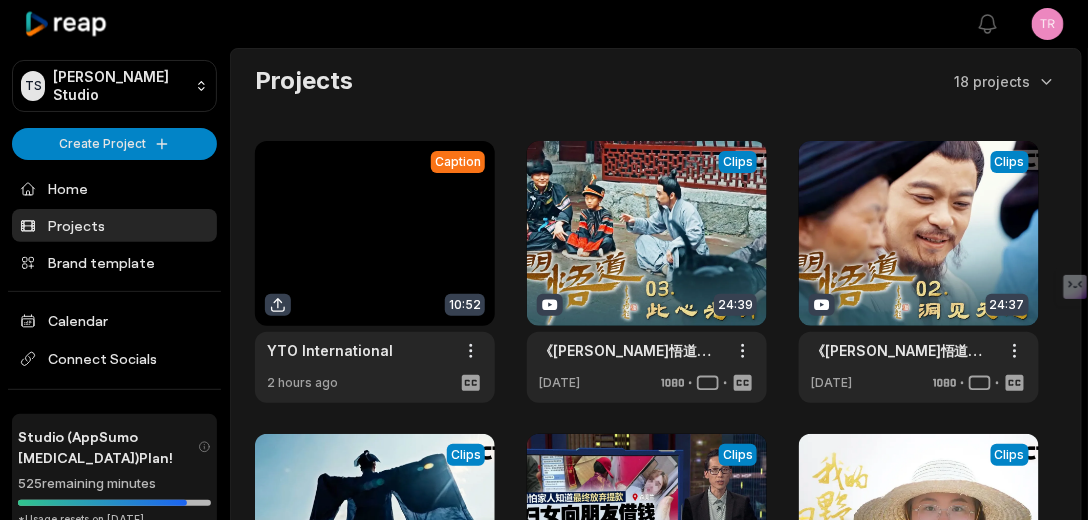 click at bounding box center [375, 272] 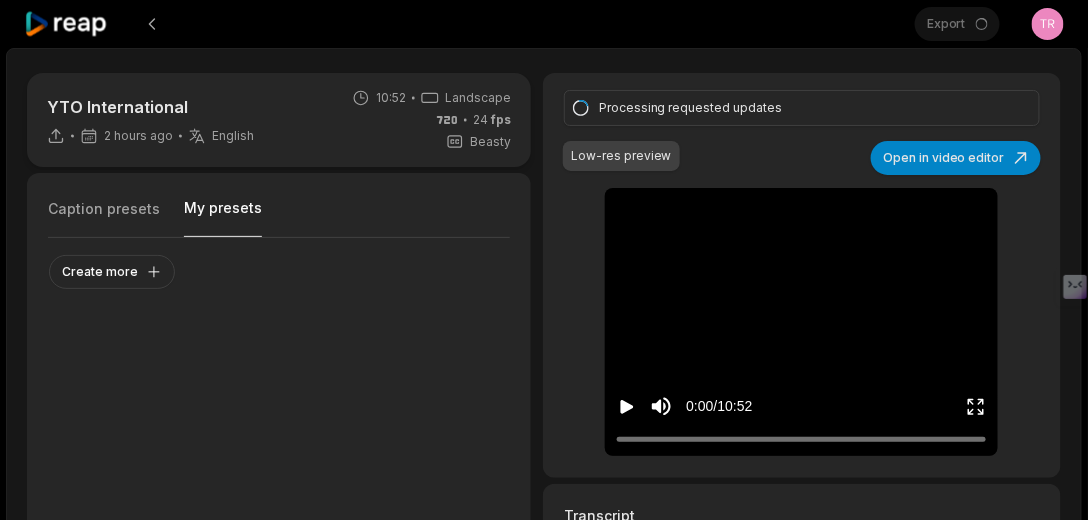 click on "My presets" at bounding box center [223, 217] 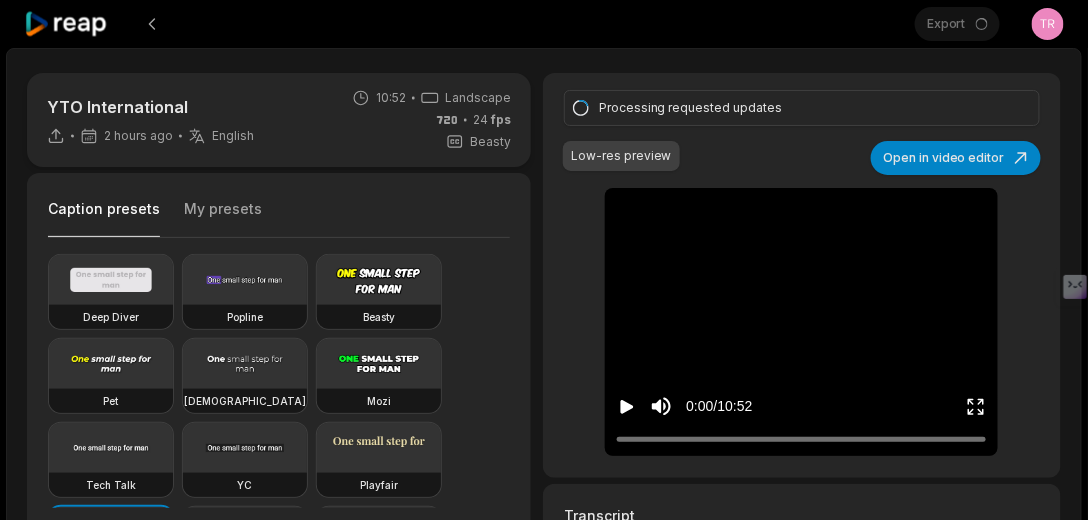 click on "My presets" at bounding box center (223, 218) 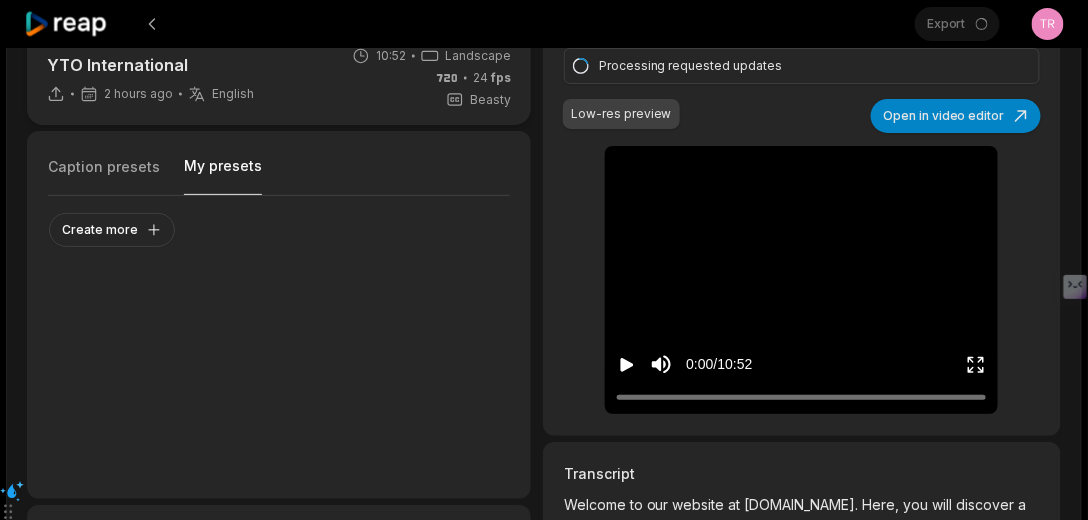 scroll, scrollTop: 0, scrollLeft: 0, axis: both 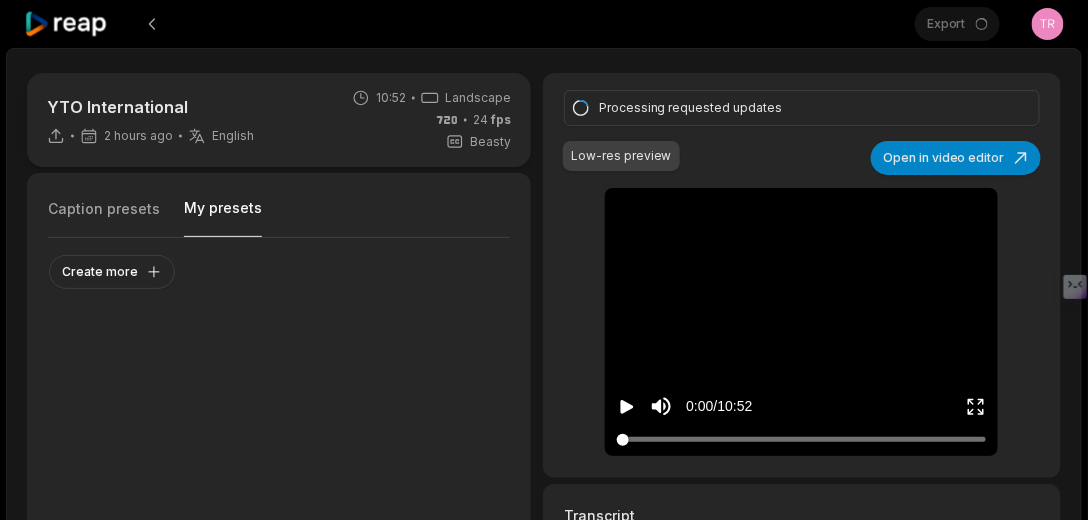 click at bounding box center (801, 439) 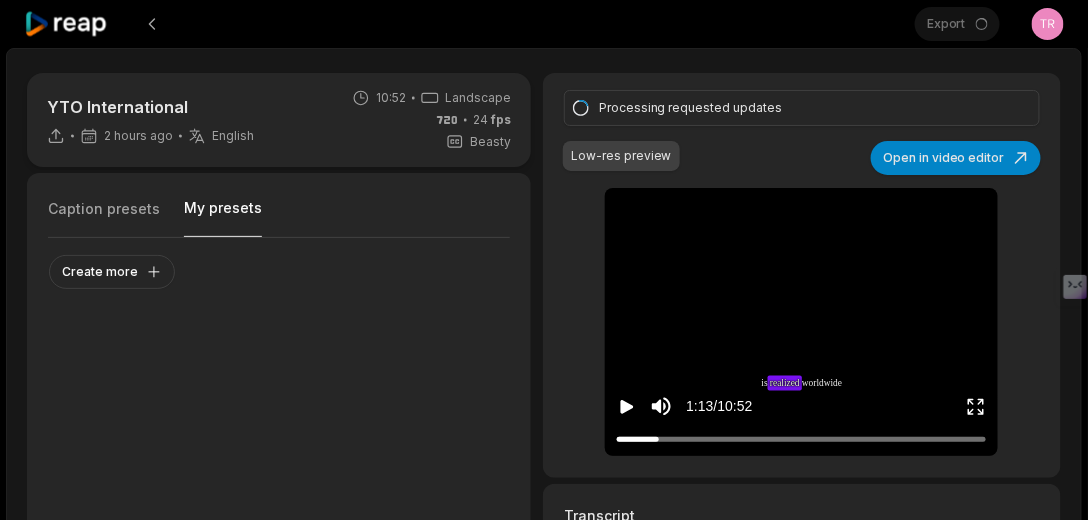click 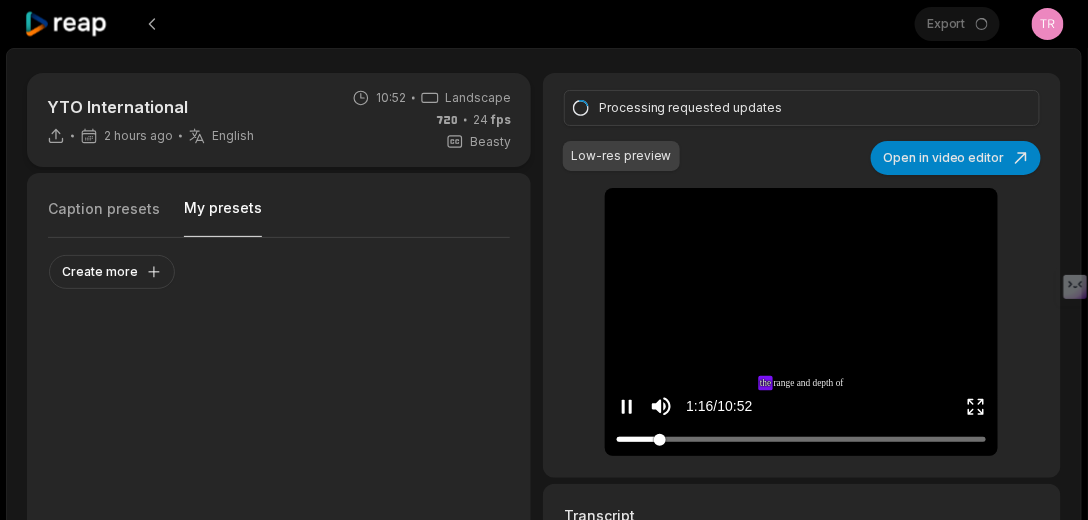 click at bounding box center (801, 439) 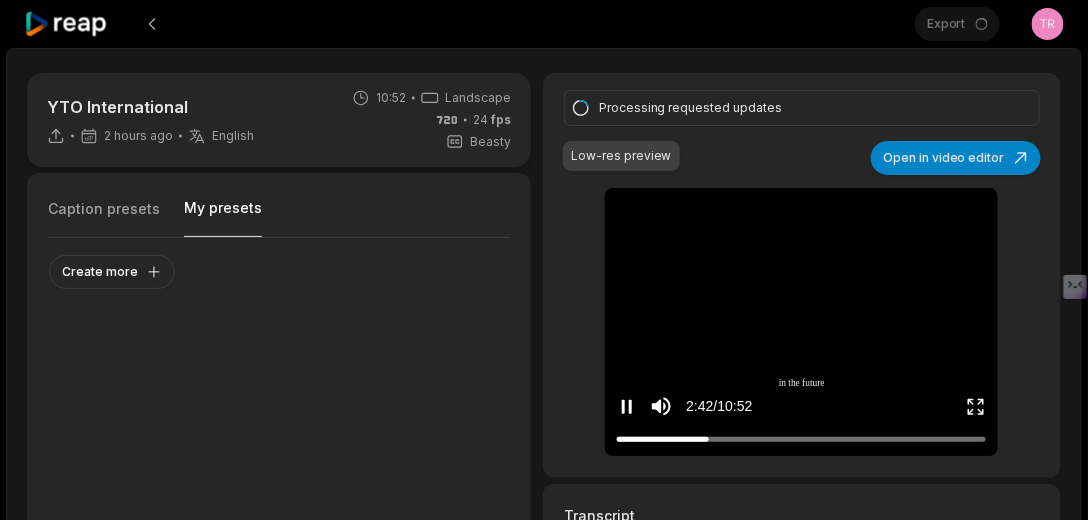 click 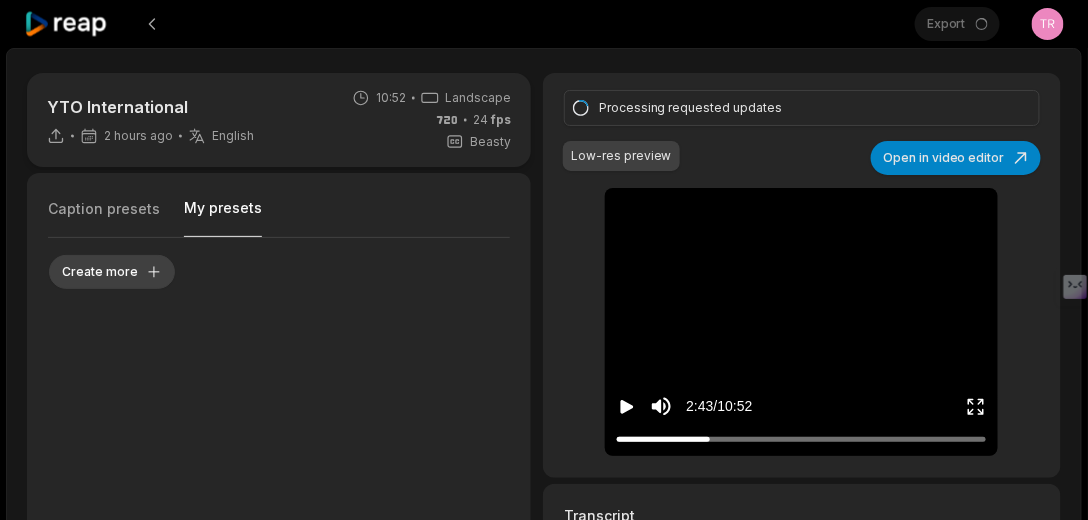 click on "Create more" at bounding box center (112, 272) 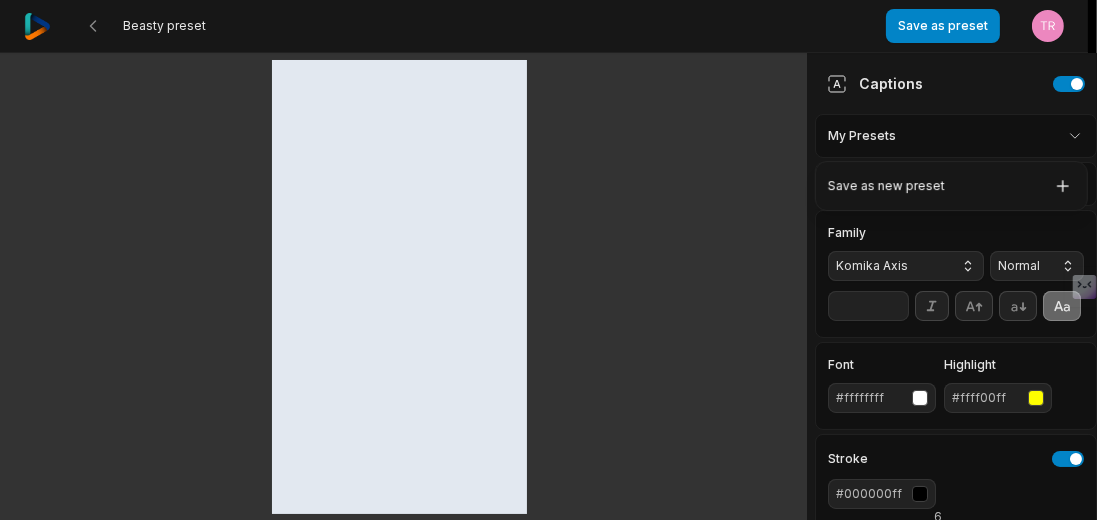click on "**********" at bounding box center [548, 260] 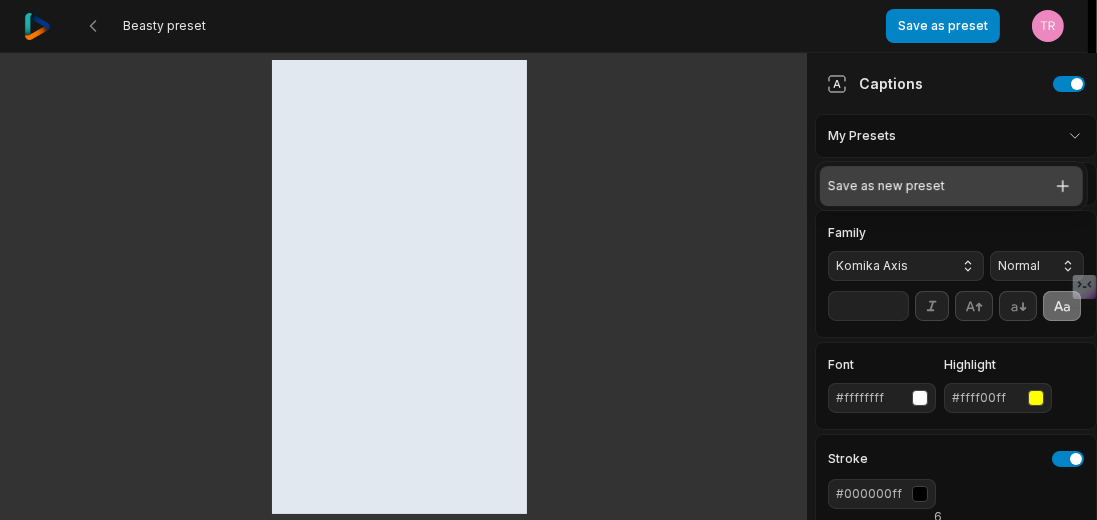 click 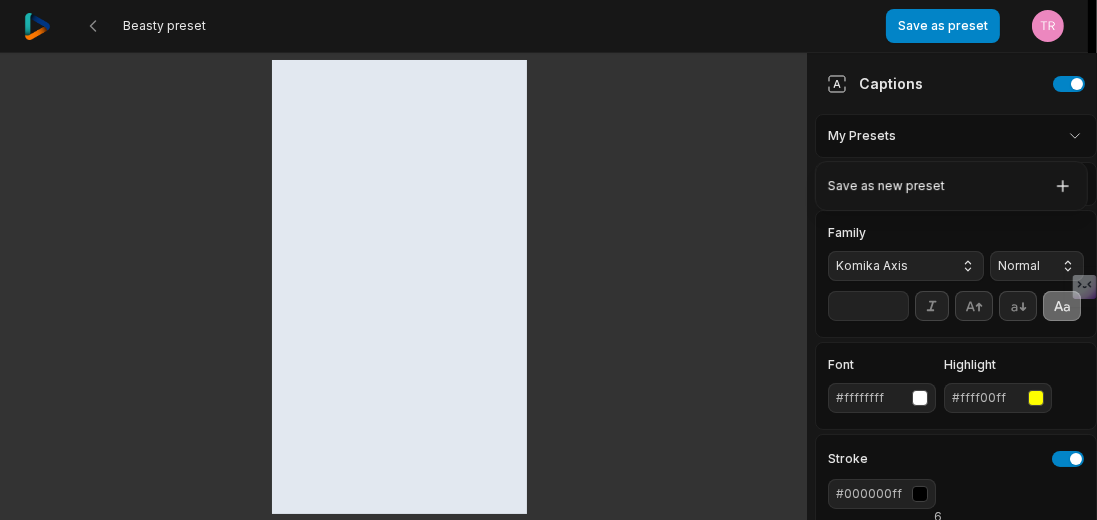 click on "**********" at bounding box center [548, 260] 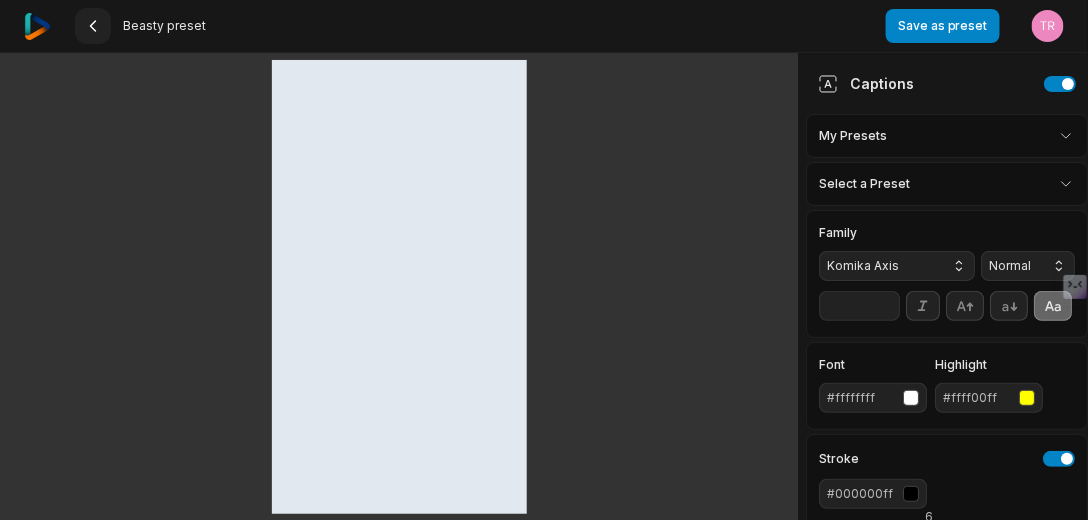 click 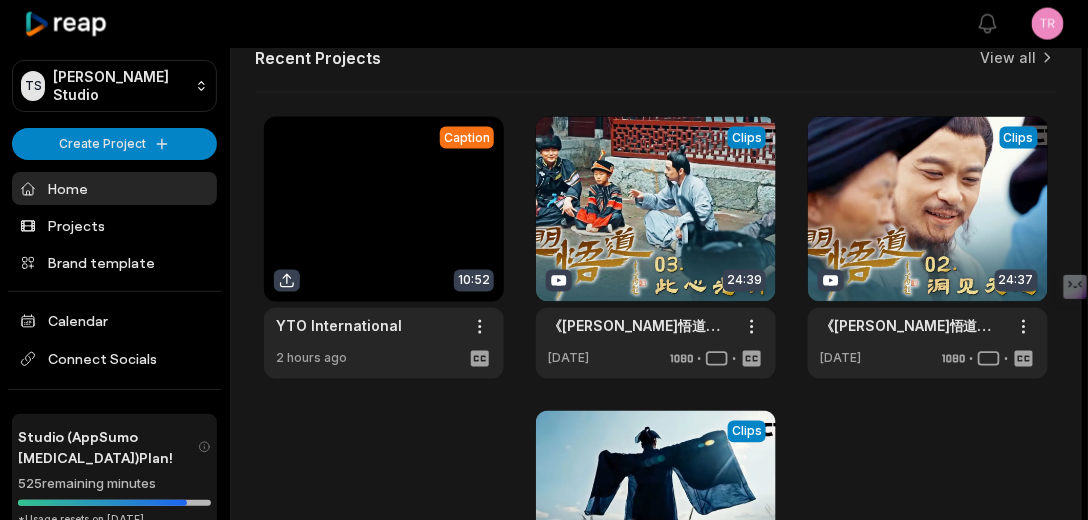 scroll, scrollTop: 800, scrollLeft: 0, axis: vertical 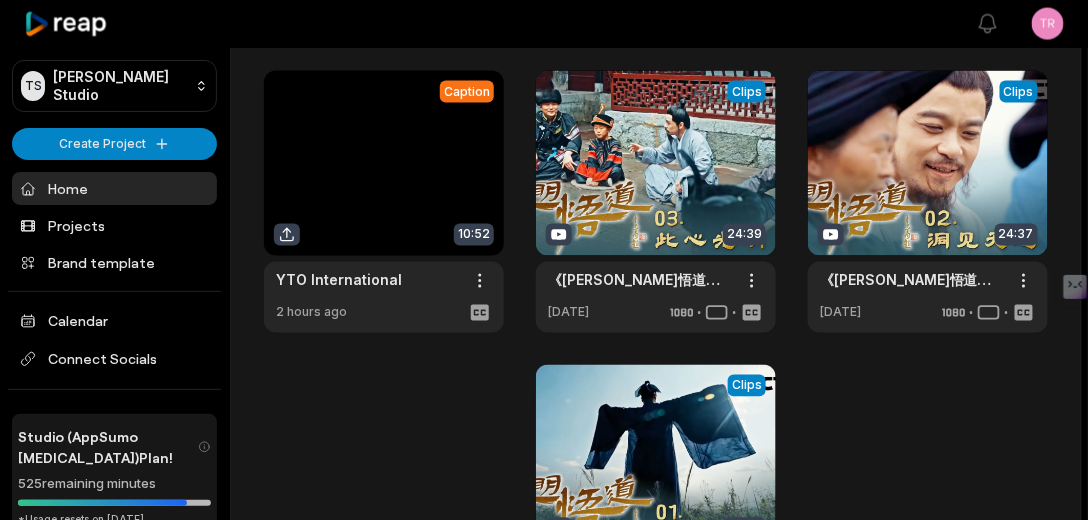 click at bounding box center [384, 202] 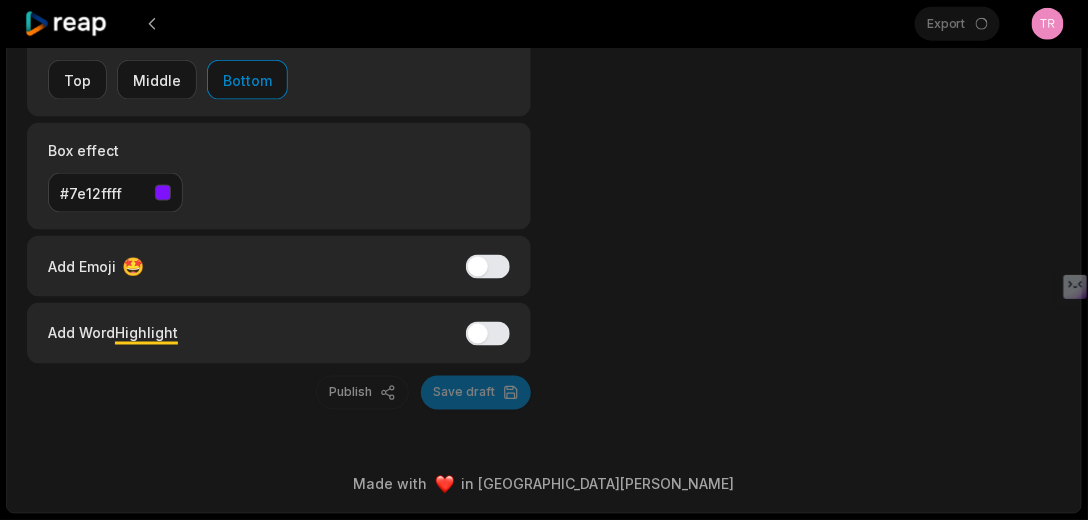 scroll, scrollTop: 0, scrollLeft: 0, axis: both 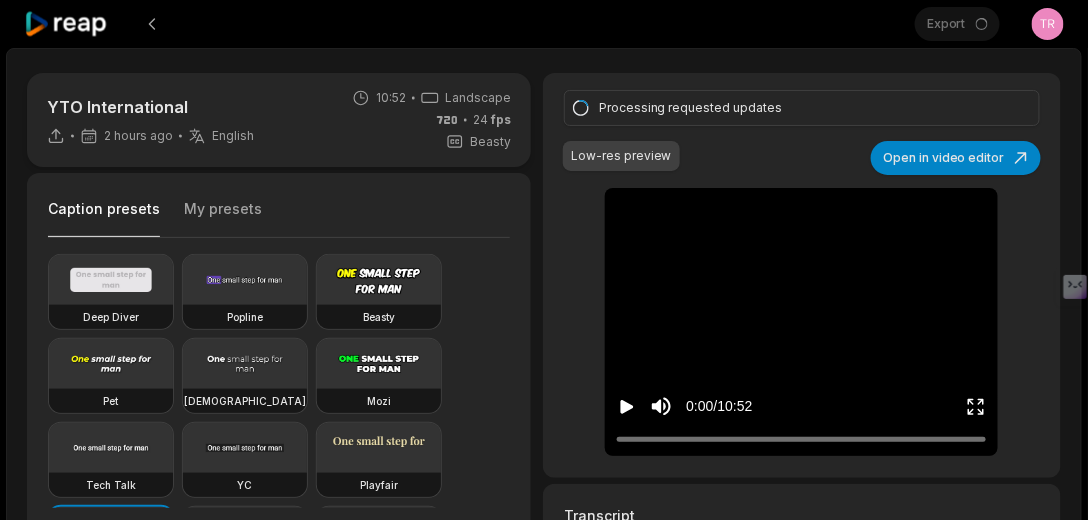 type on "**" 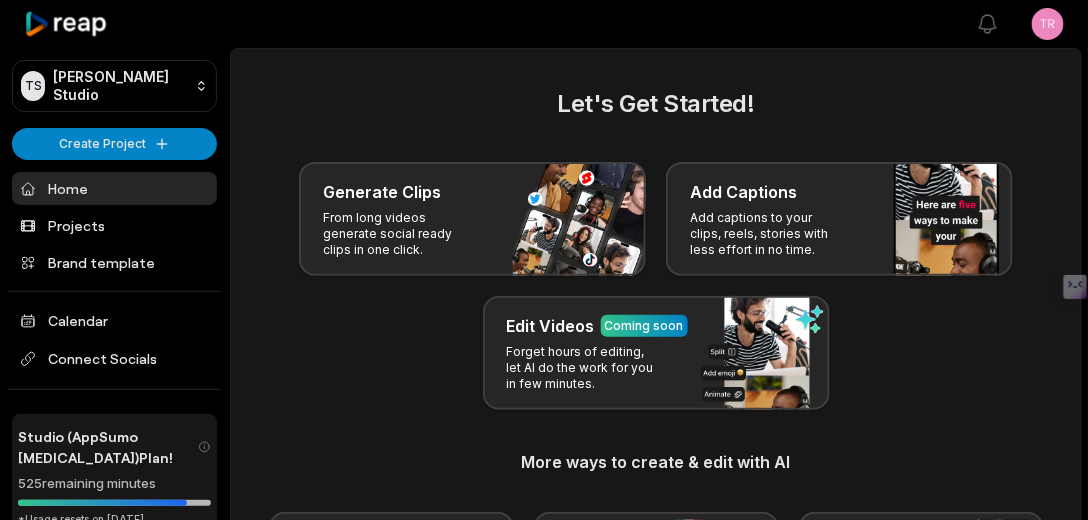 scroll, scrollTop: 0, scrollLeft: 0, axis: both 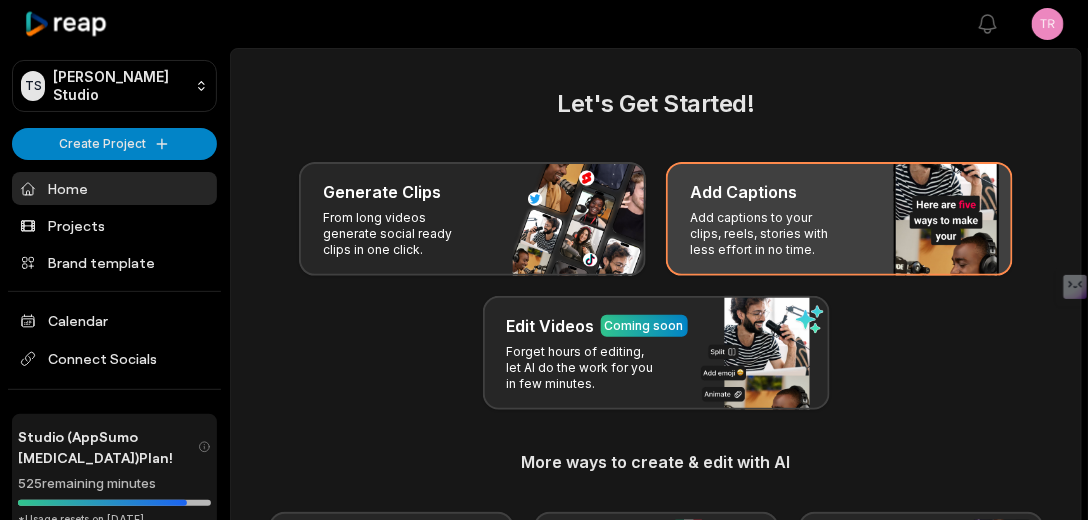 click on "Add captions to your clips, reels, stories with less effort in no time." at bounding box center [767, 234] 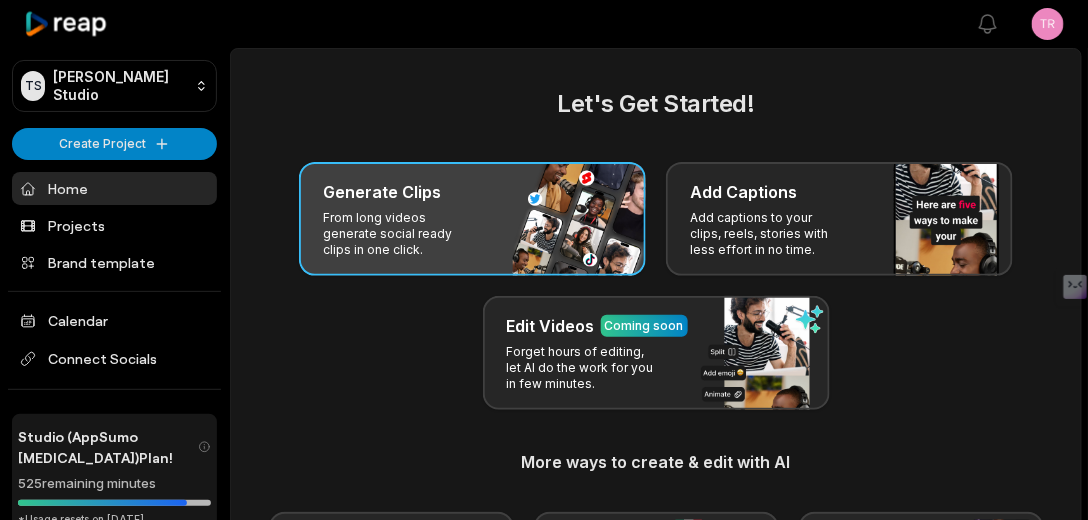 click on "From long videos generate social ready clips in one click." at bounding box center [400, 234] 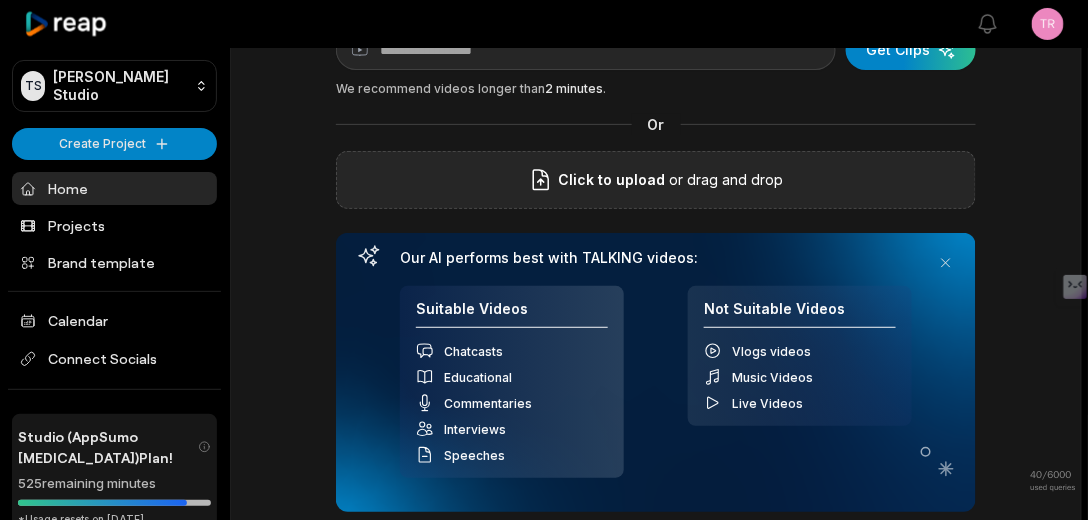 scroll, scrollTop: 114, scrollLeft: 0, axis: vertical 